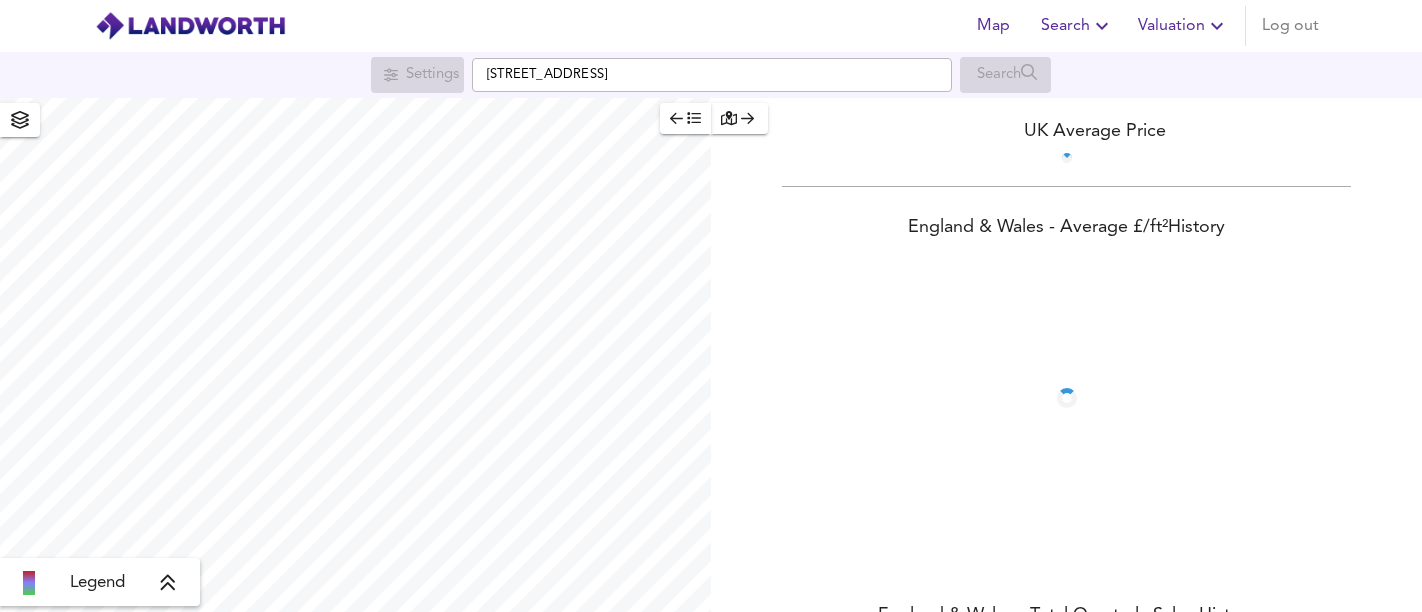 scroll, scrollTop: 0, scrollLeft: 0, axis: both 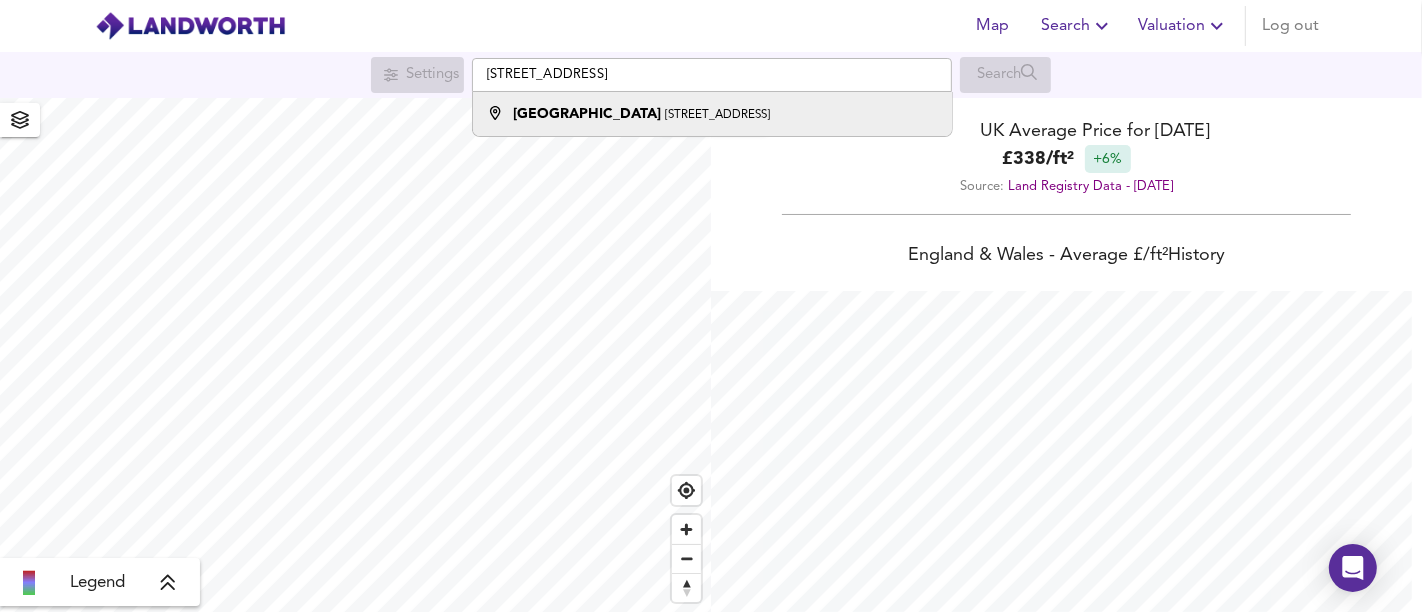 type on "[STREET_ADDRESS]" 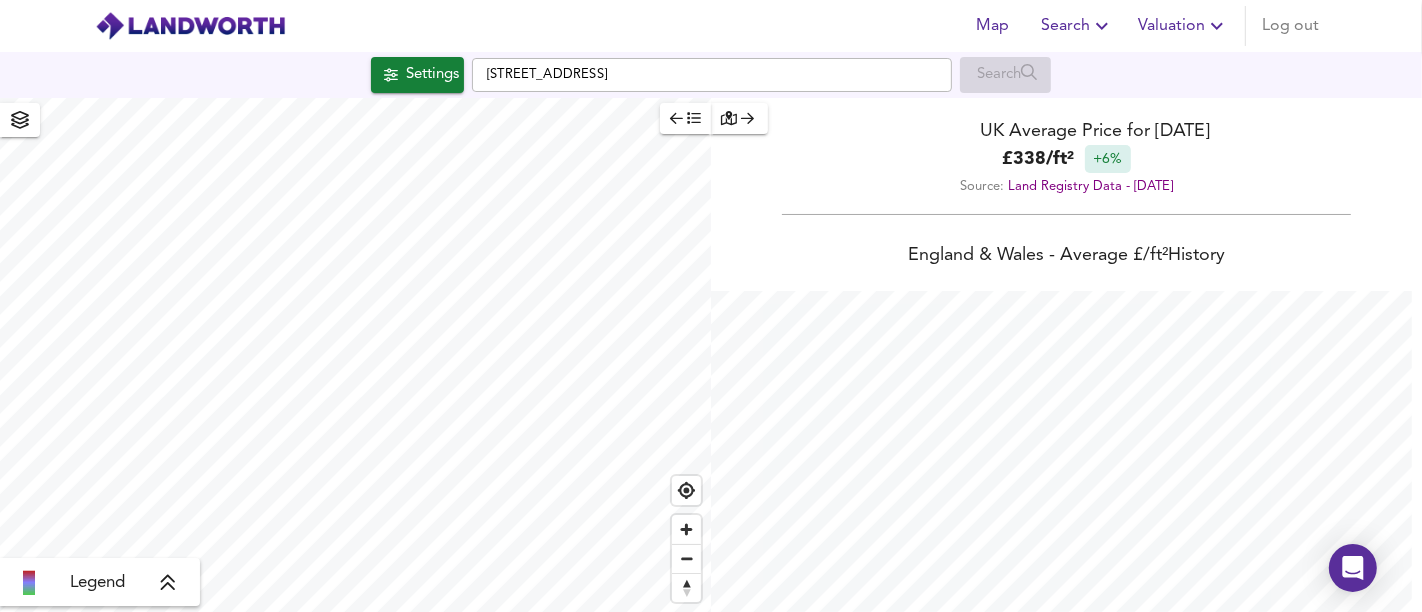 checkbox on "false" 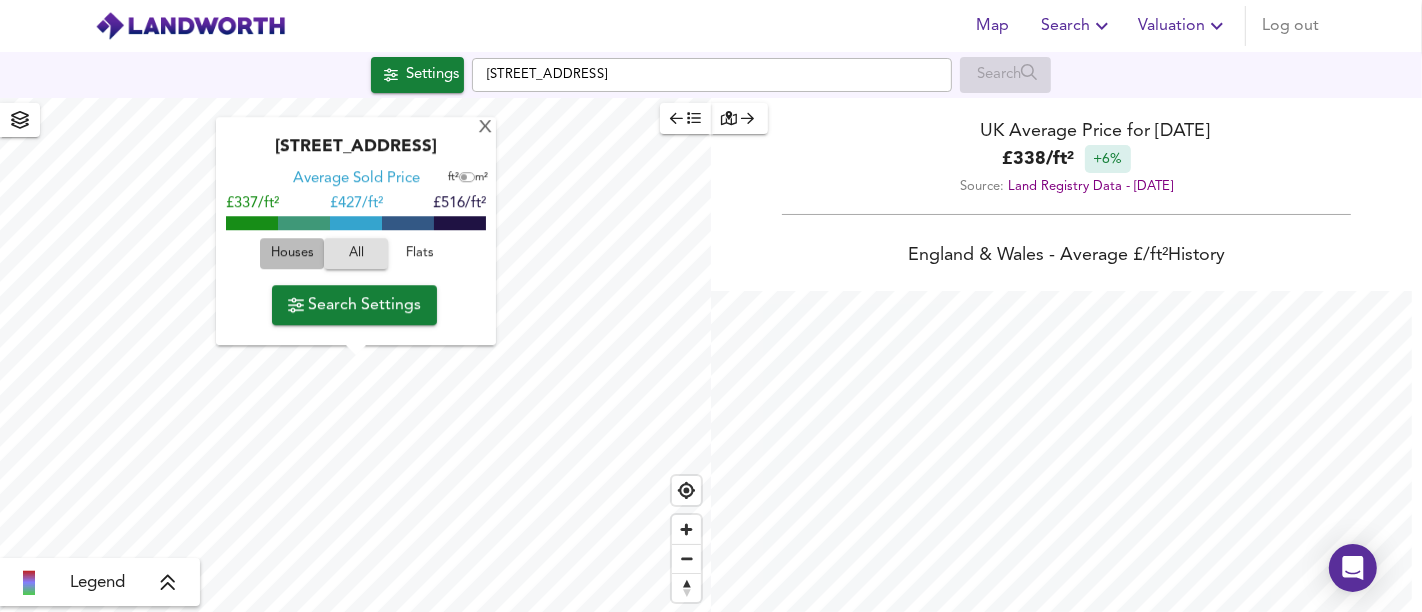 click on "Houses" at bounding box center [292, 254] 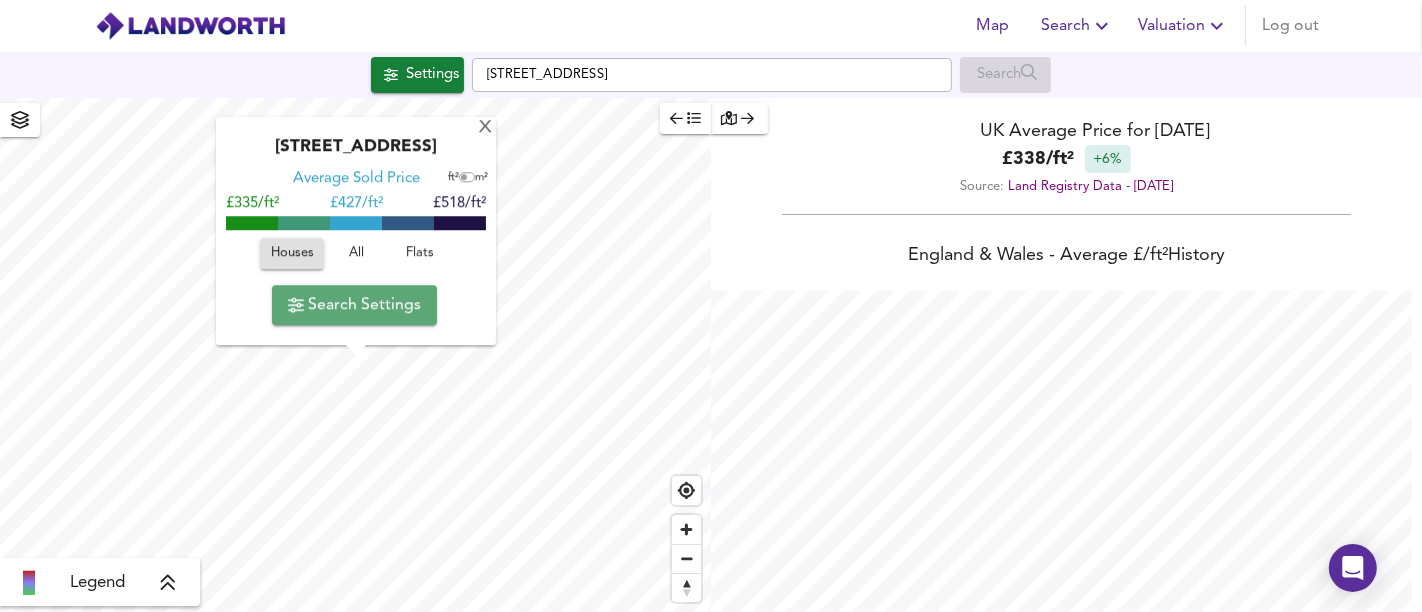 click on "Search Settings" at bounding box center (354, 305) 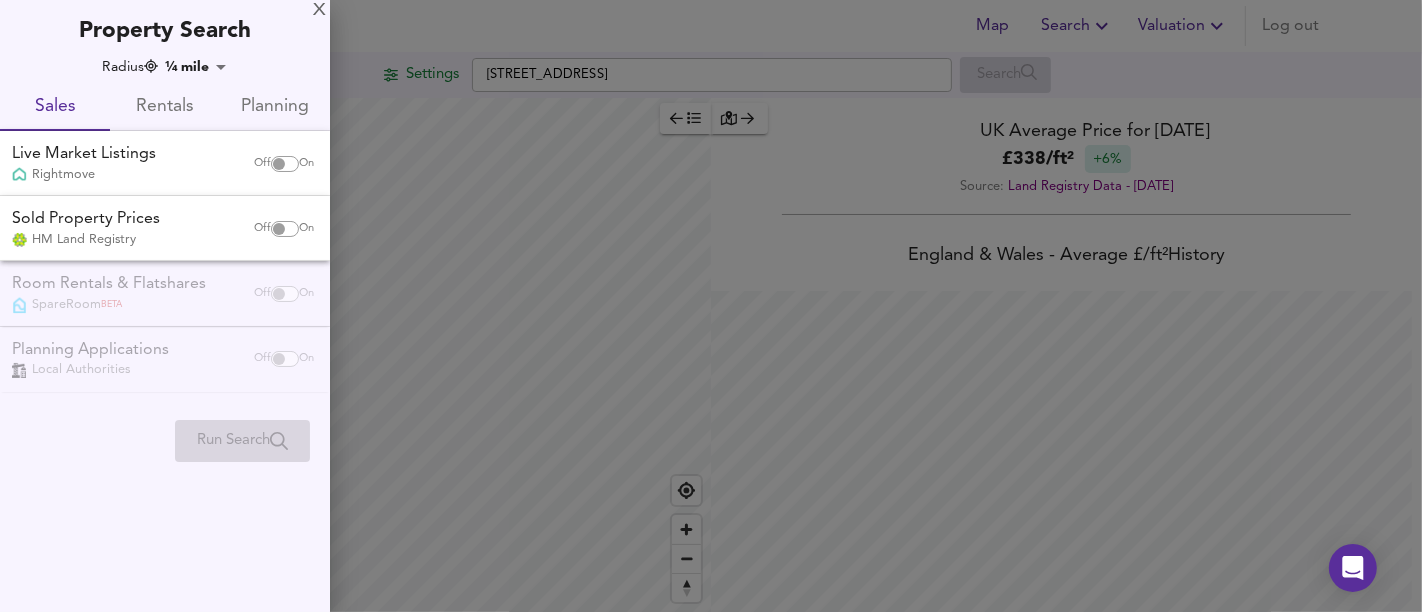 click on "Off   On" at bounding box center (284, 164) 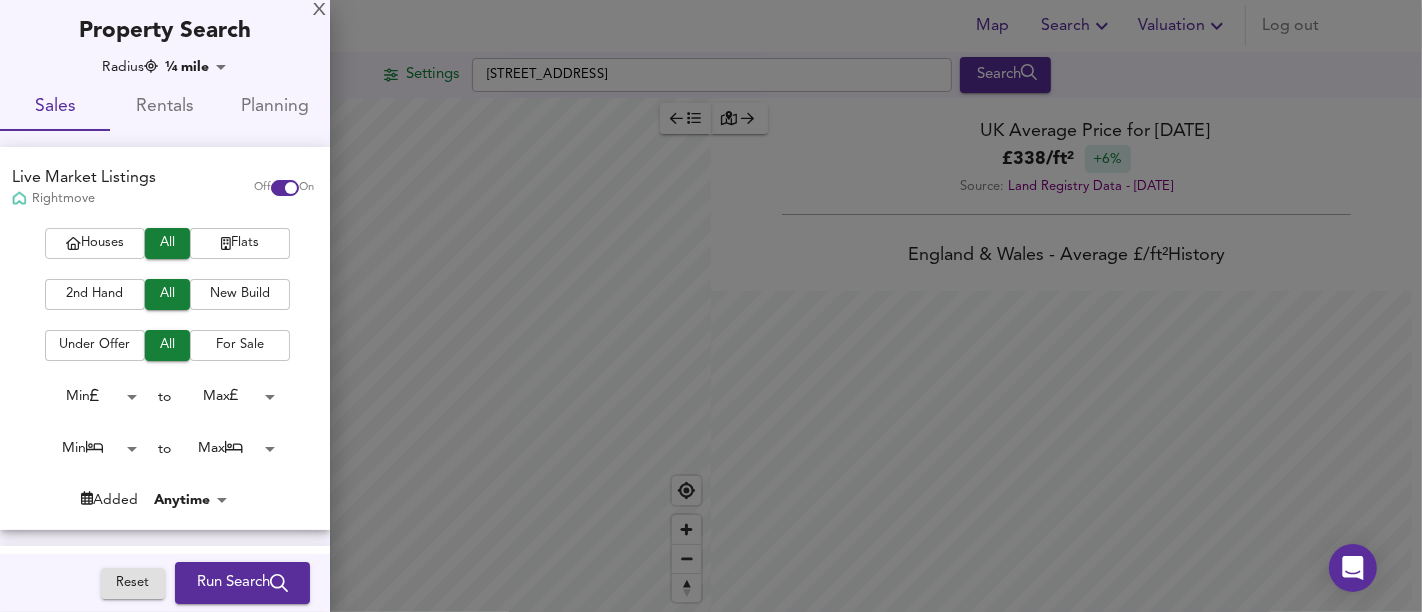 click on "Houses" at bounding box center (95, 243) 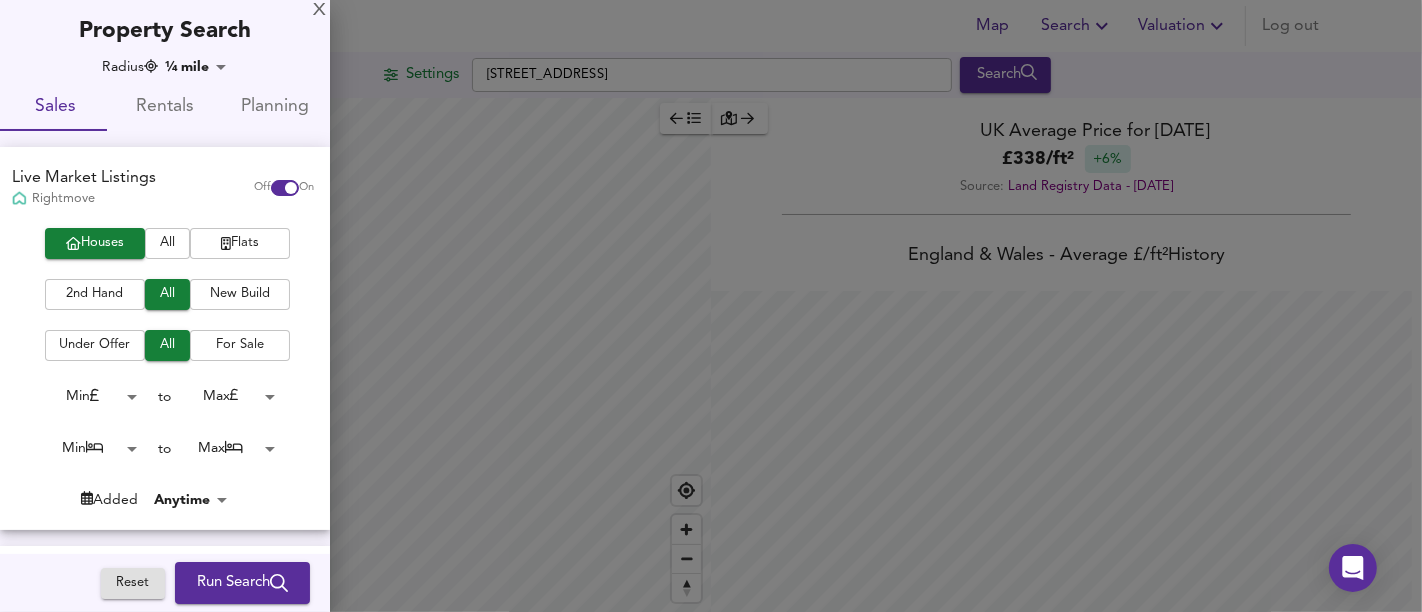 click on "Reset Run Search   Please enable at least one data source to run a search" at bounding box center (215, 583) 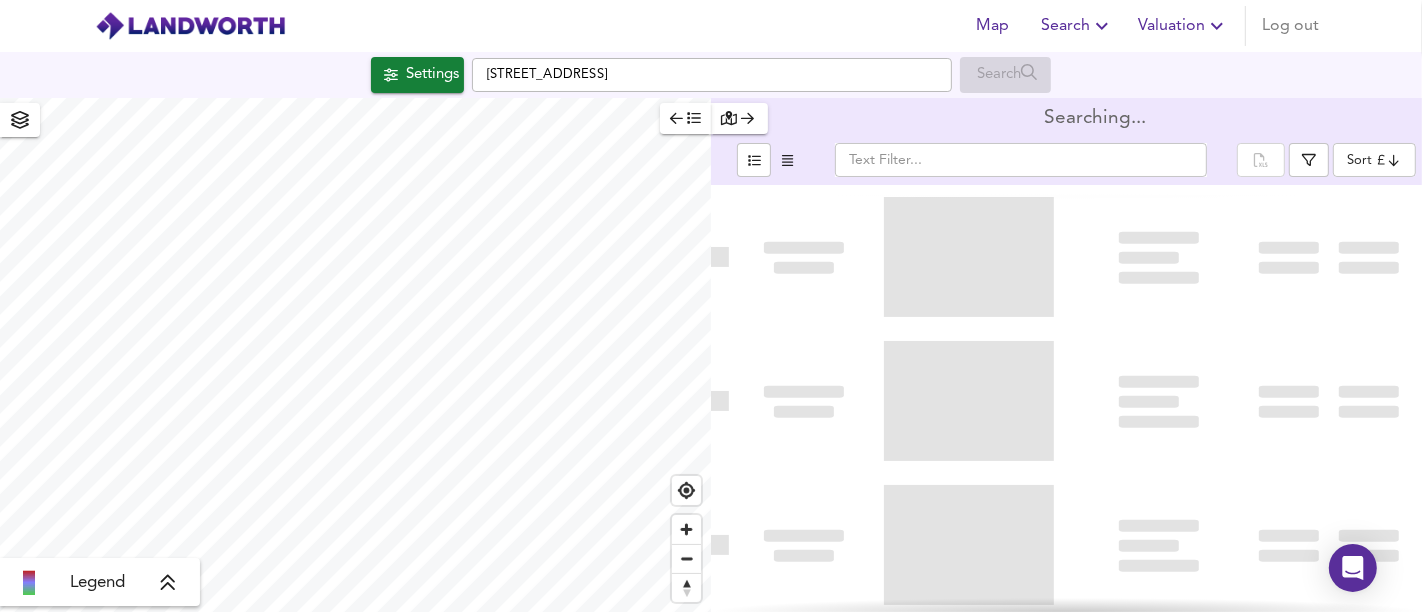 type on "bestdeal" 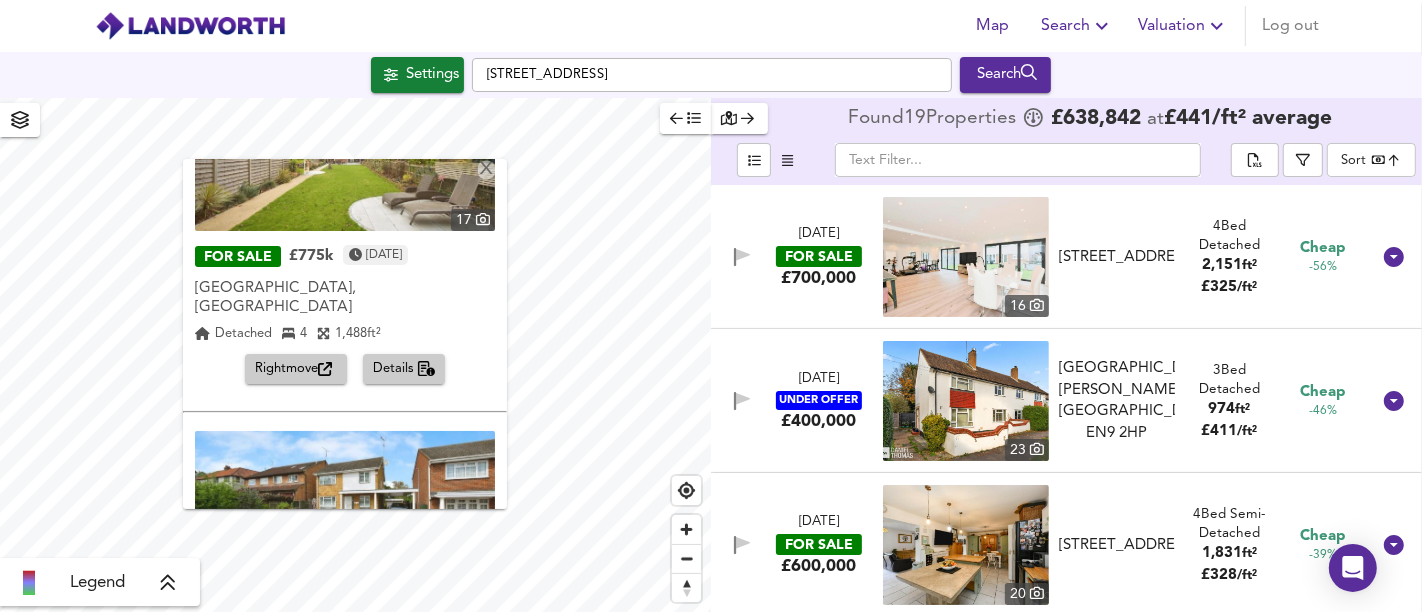 scroll, scrollTop: 0, scrollLeft: 0, axis: both 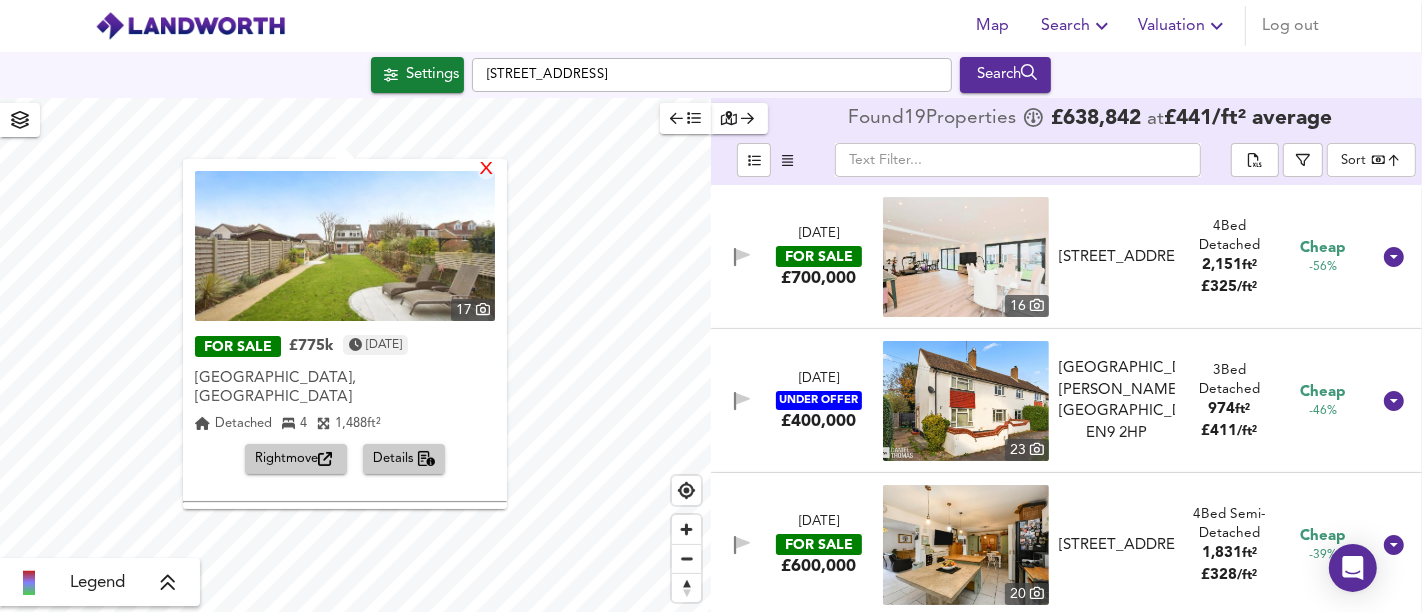 click on "X" at bounding box center (486, 170) 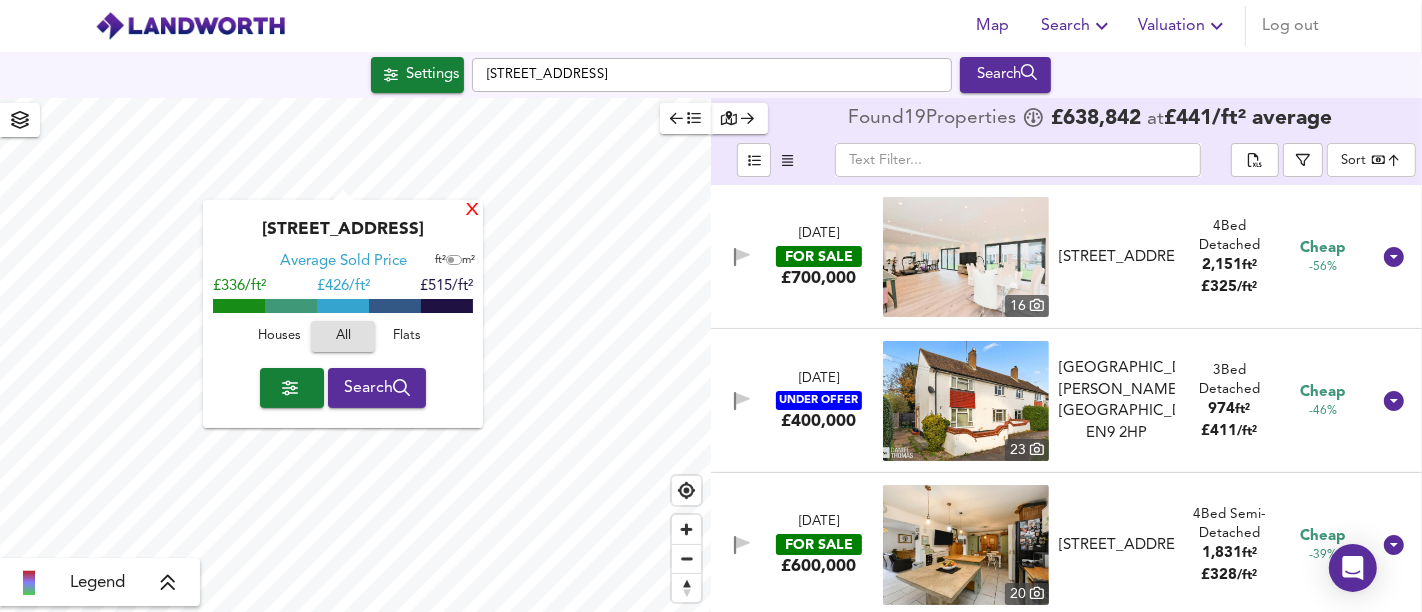 click on "X" at bounding box center [472, 211] 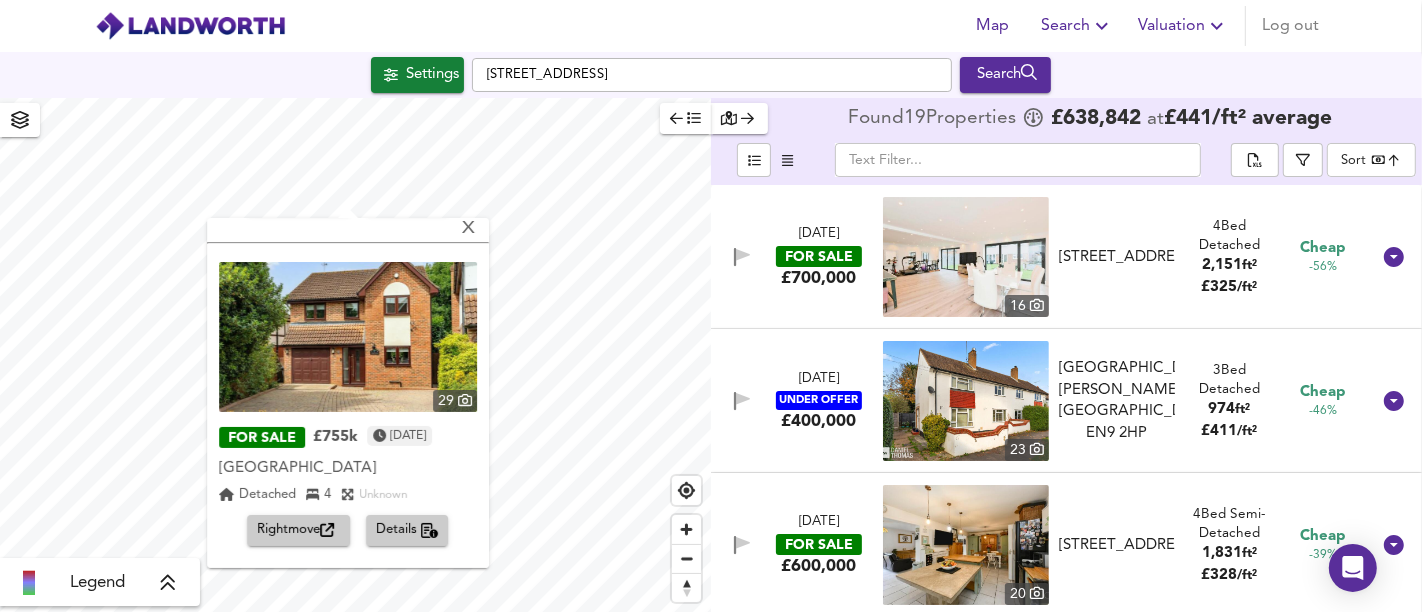 scroll, scrollTop: 314, scrollLeft: 0, axis: vertical 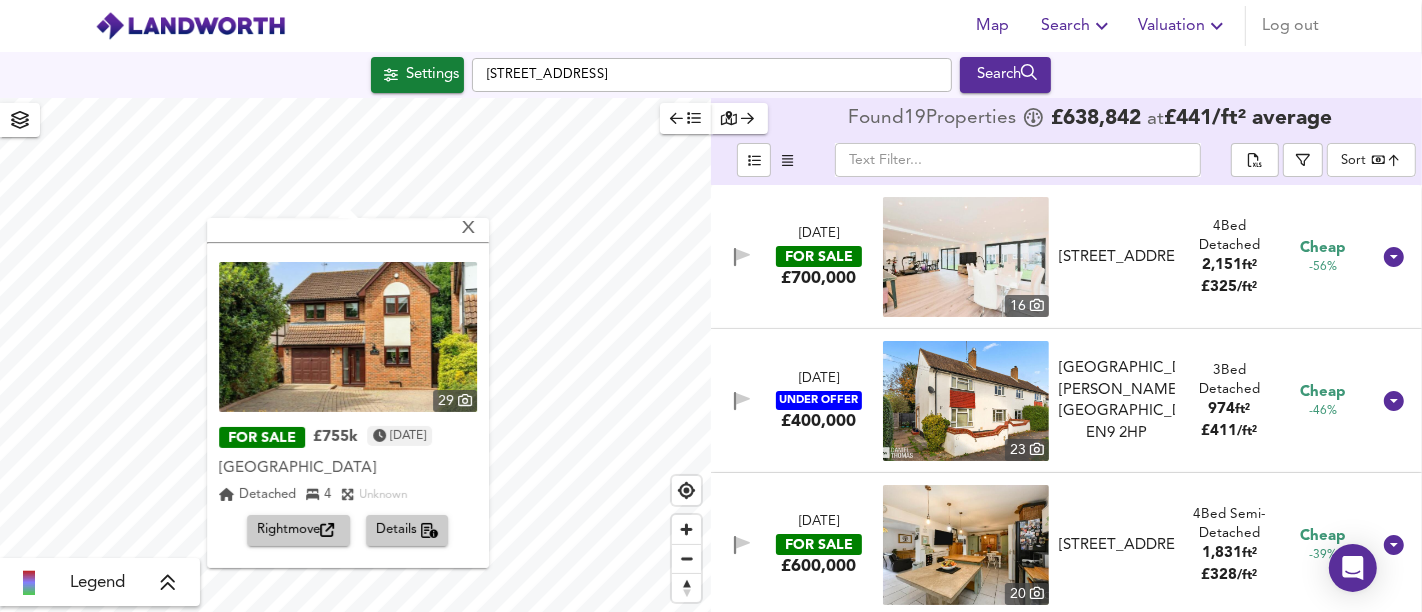 click 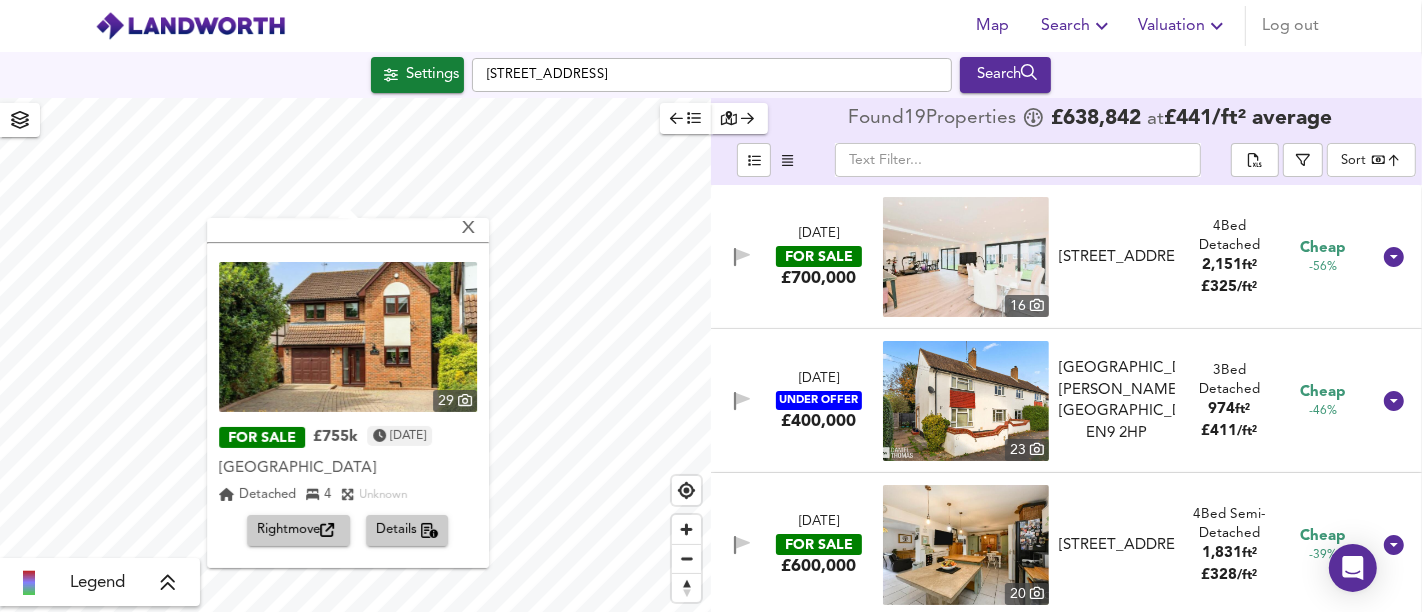 scroll, scrollTop: 0, scrollLeft: 0, axis: both 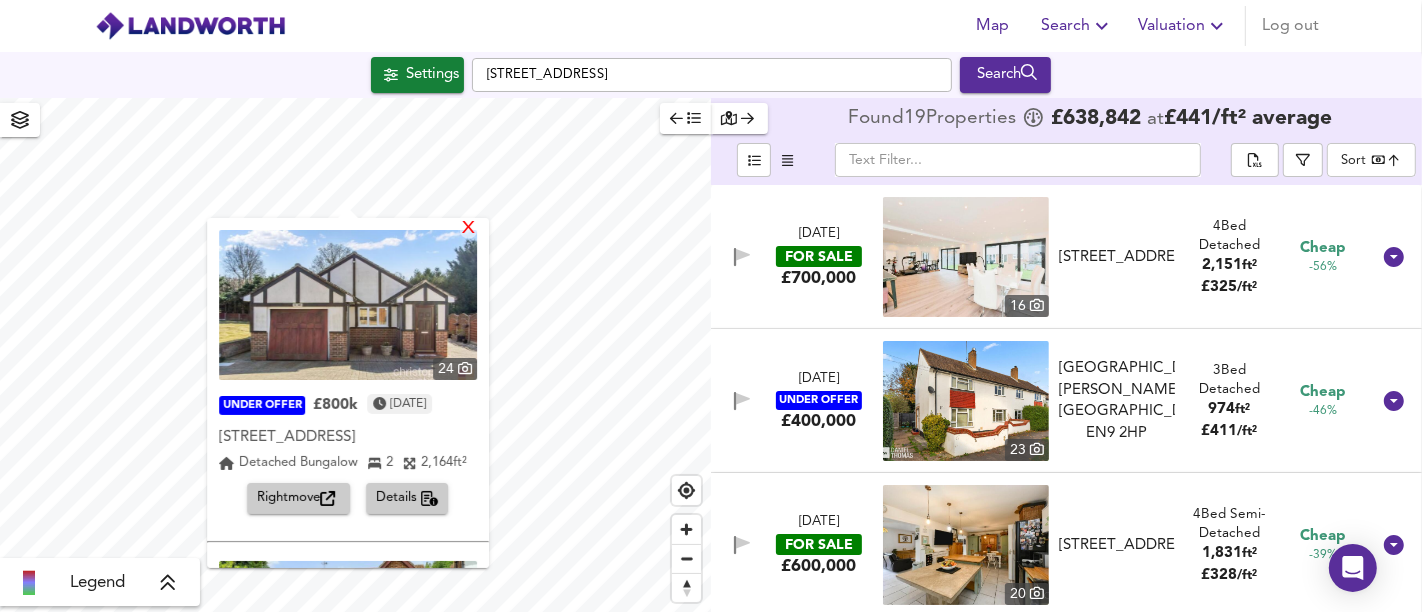 click on "X" at bounding box center [468, 229] 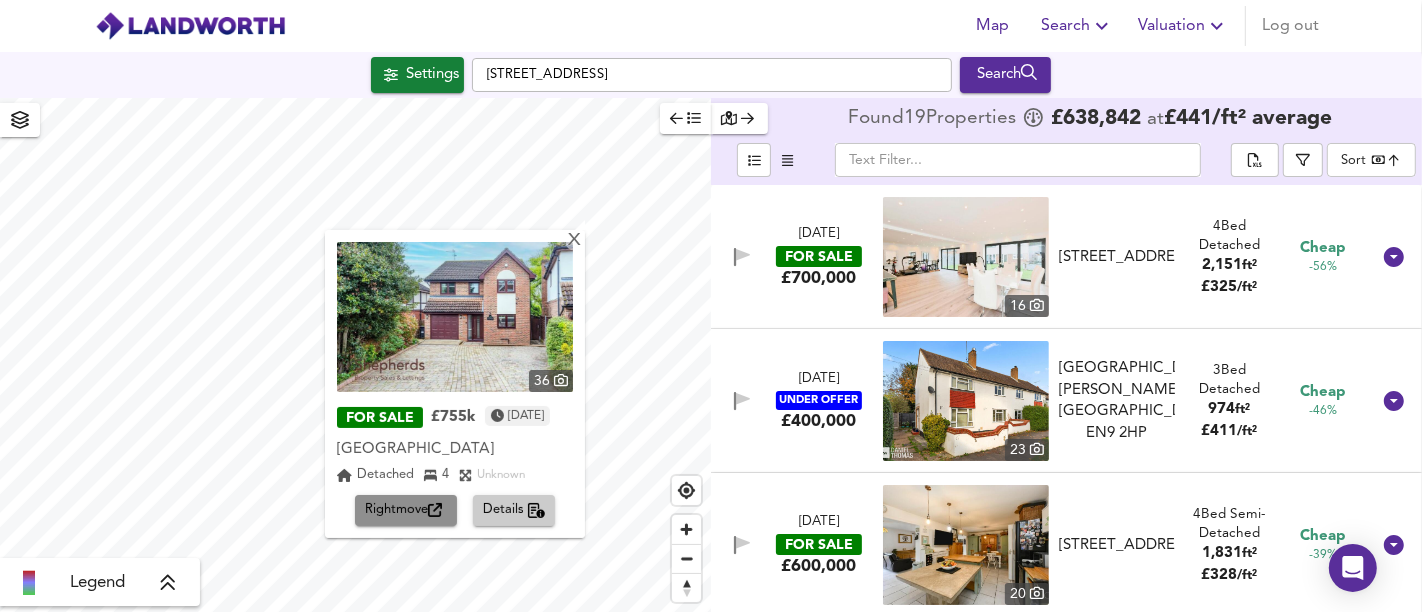click 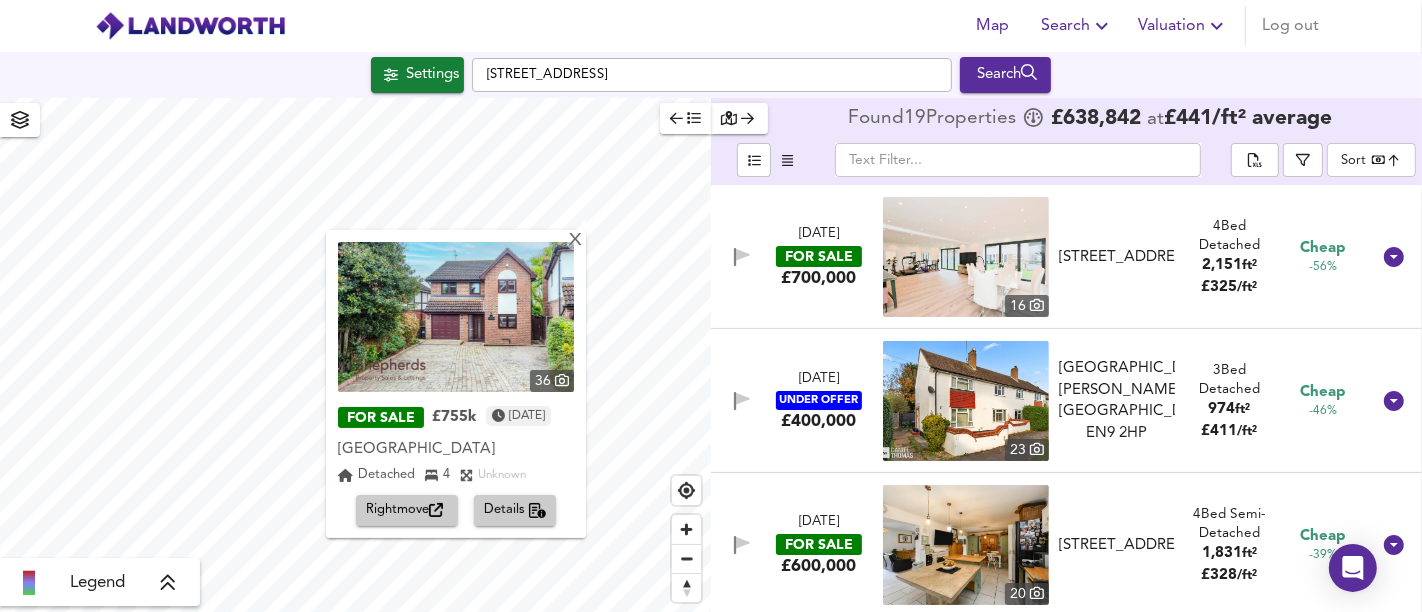 click on "36     FOR SALE £755k [DATE] [GEOGRAPHIC_DATA] Detached 4 Unknown Rightmove   Details" at bounding box center (456, 384) 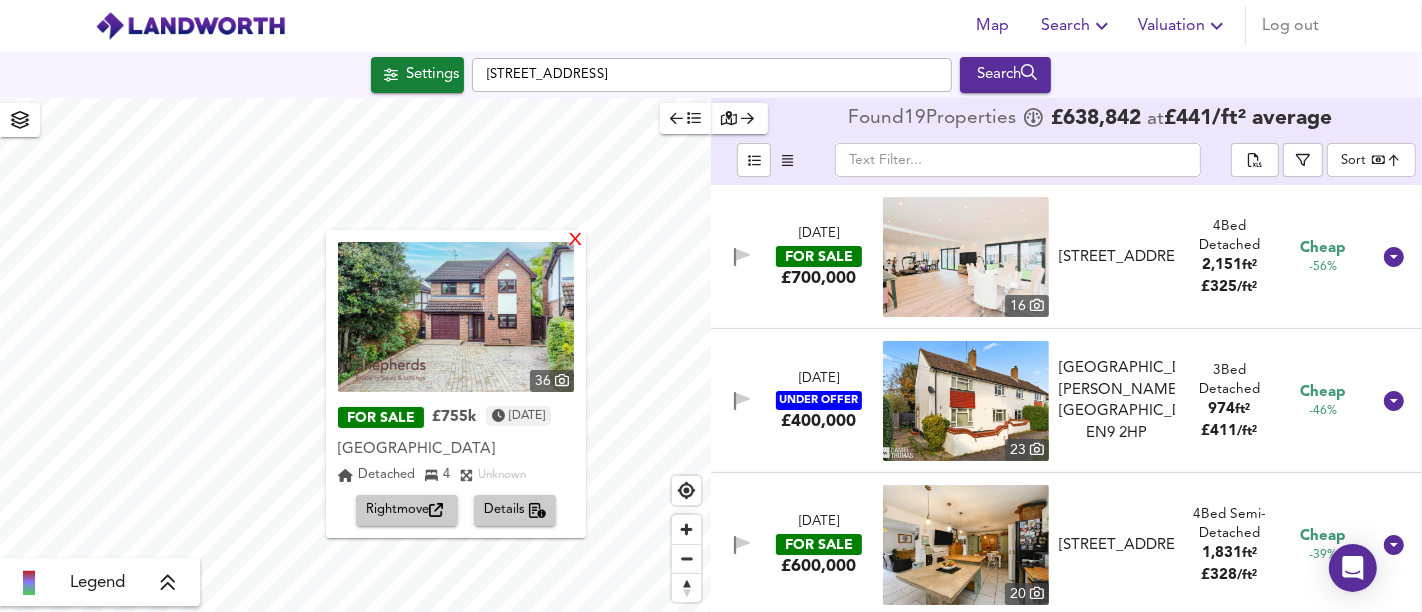 click on "X" at bounding box center [575, 241] 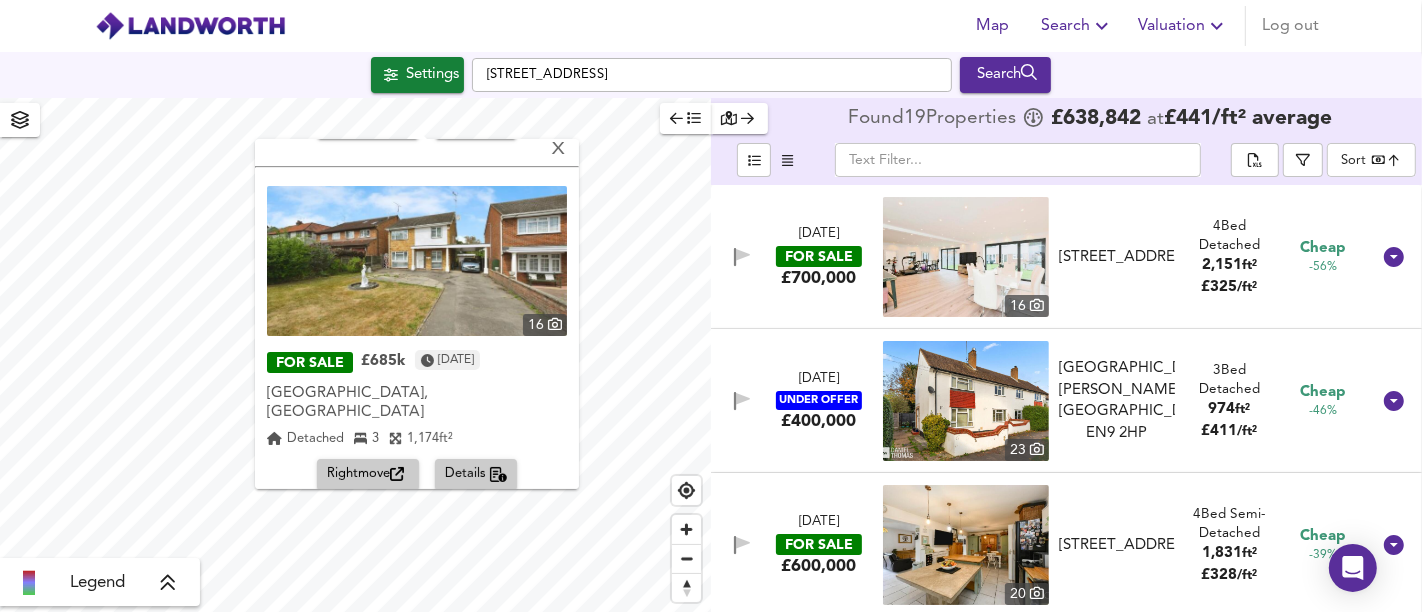 scroll, scrollTop: 333, scrollLeft: 0, axis: vertical 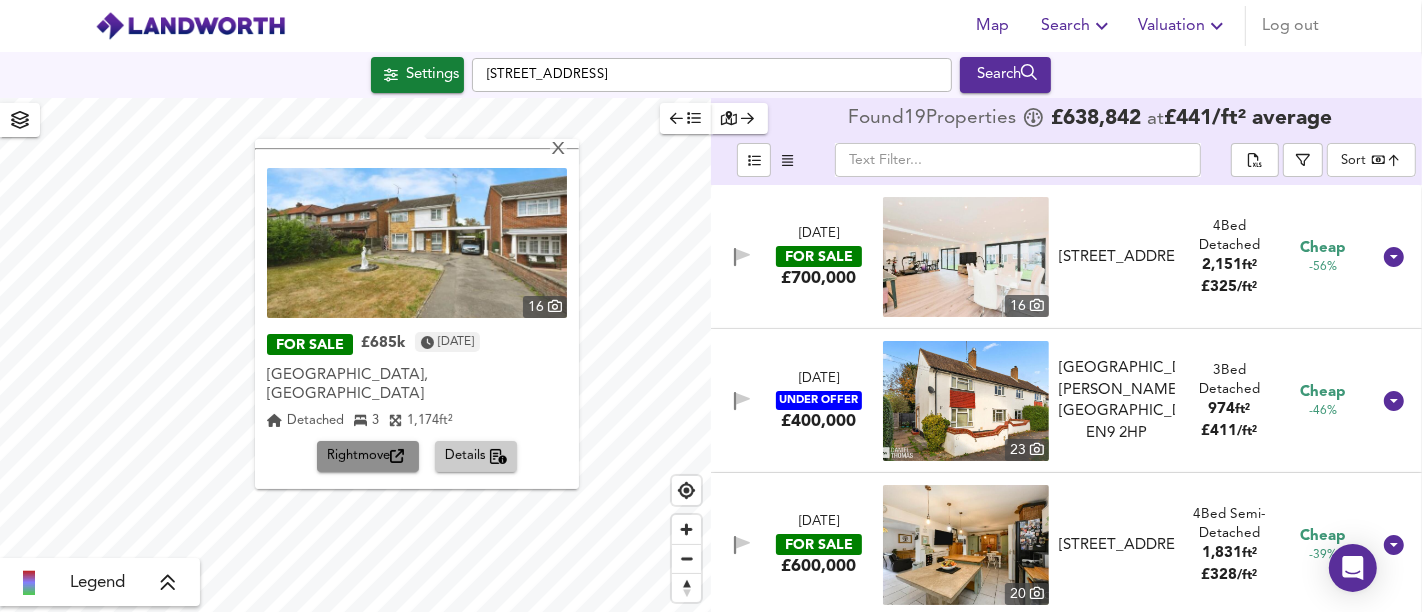 click on "Rightmove" at bounding box center [368, 456] 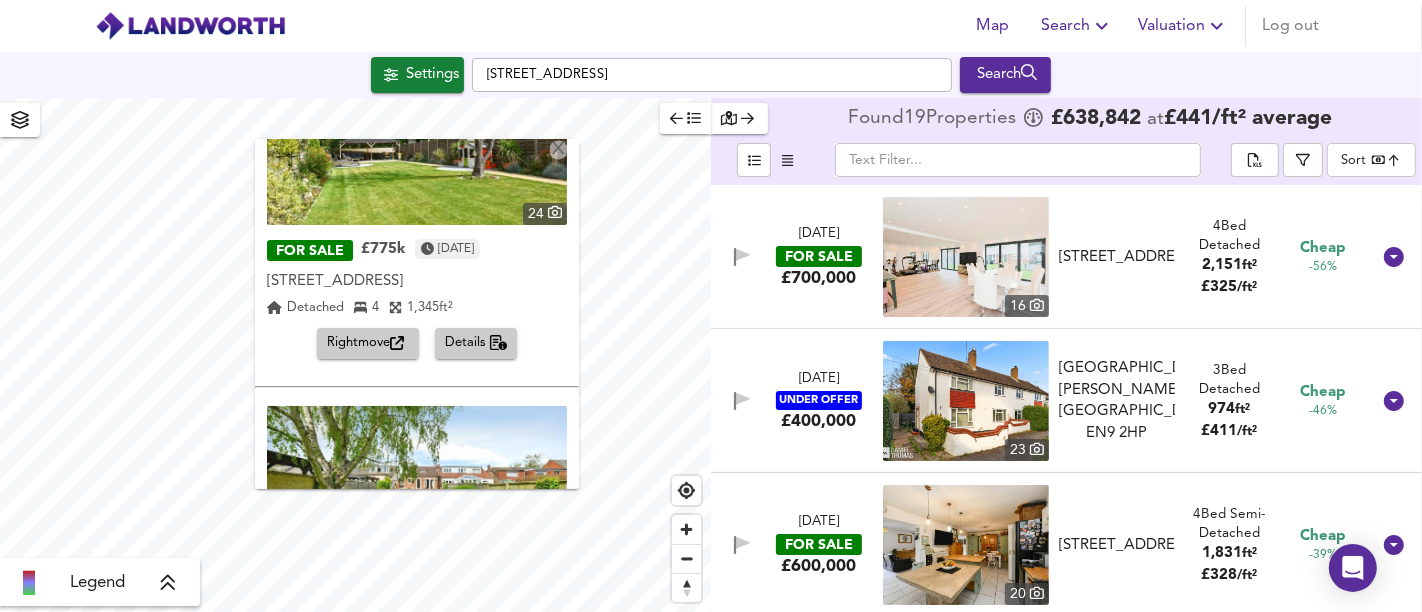 scroll, scrollTop: 666, scrollLeft: 0, axis: vertical 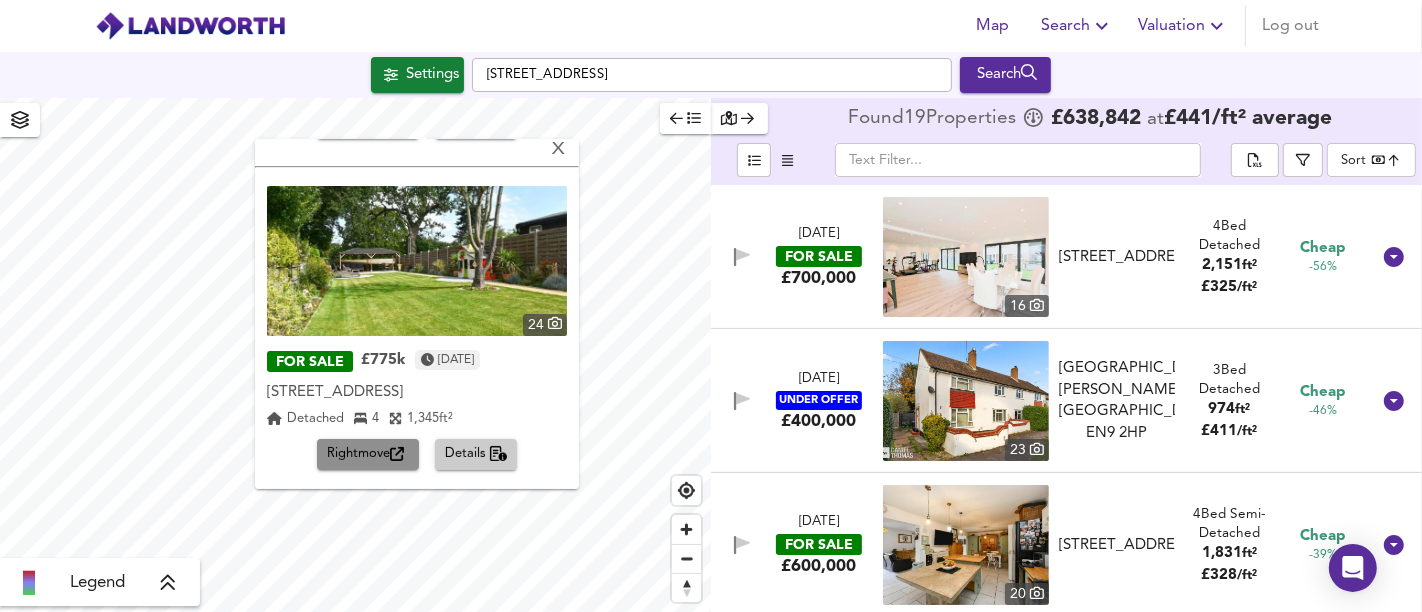 click on "Rightmove" at bounding box center [368, 454] 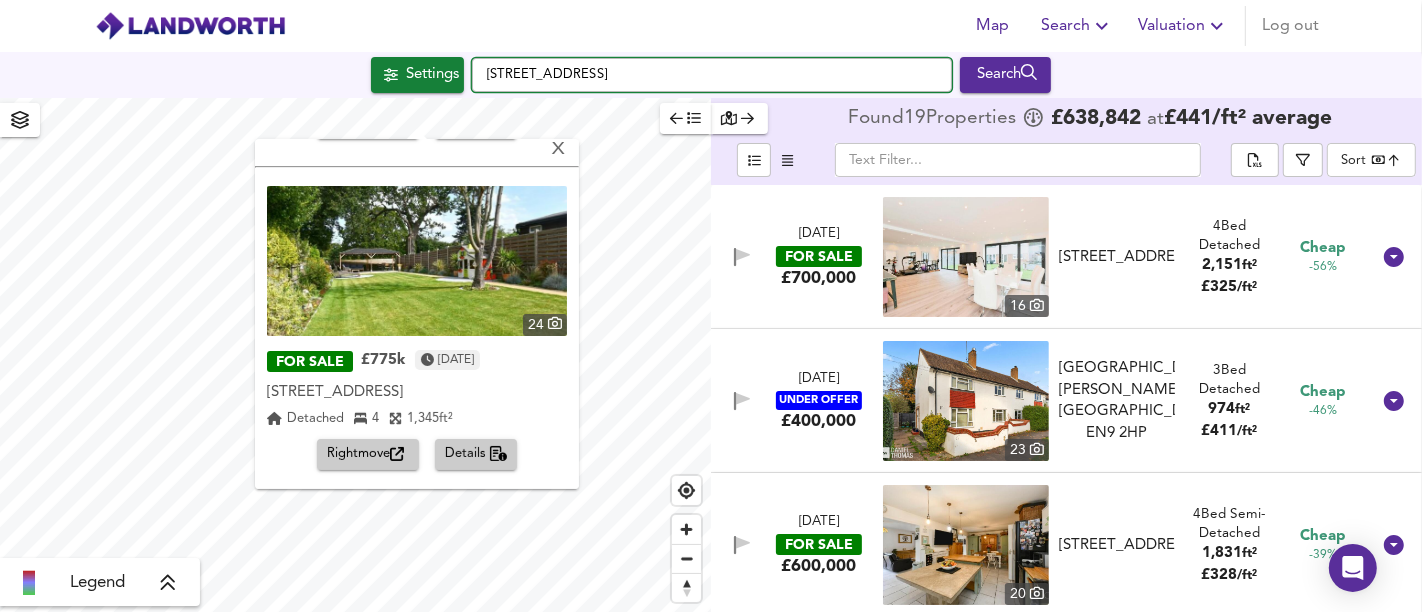 drag, startPoint x: 871, startPoint y: 67, endPoint x: 468, endPoint y: 67, distance: 403 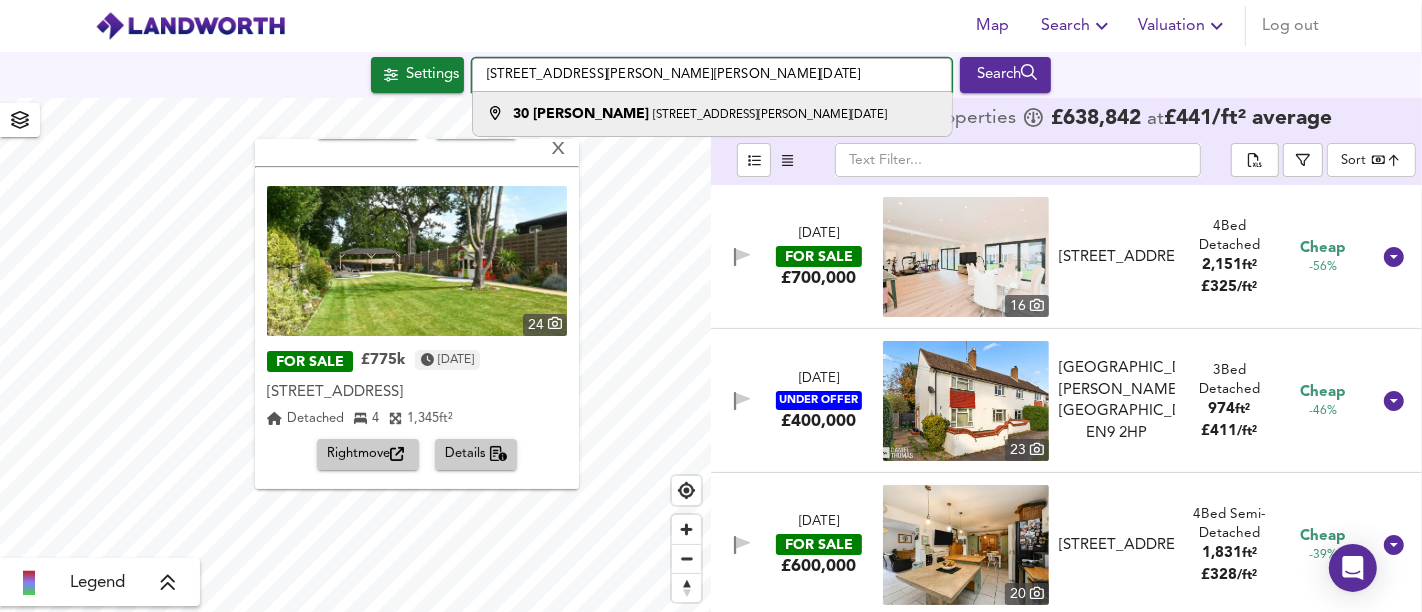 type on "[STREET_ADDRESS][PERSON_NAME][PERSON_NAME][DATE]" 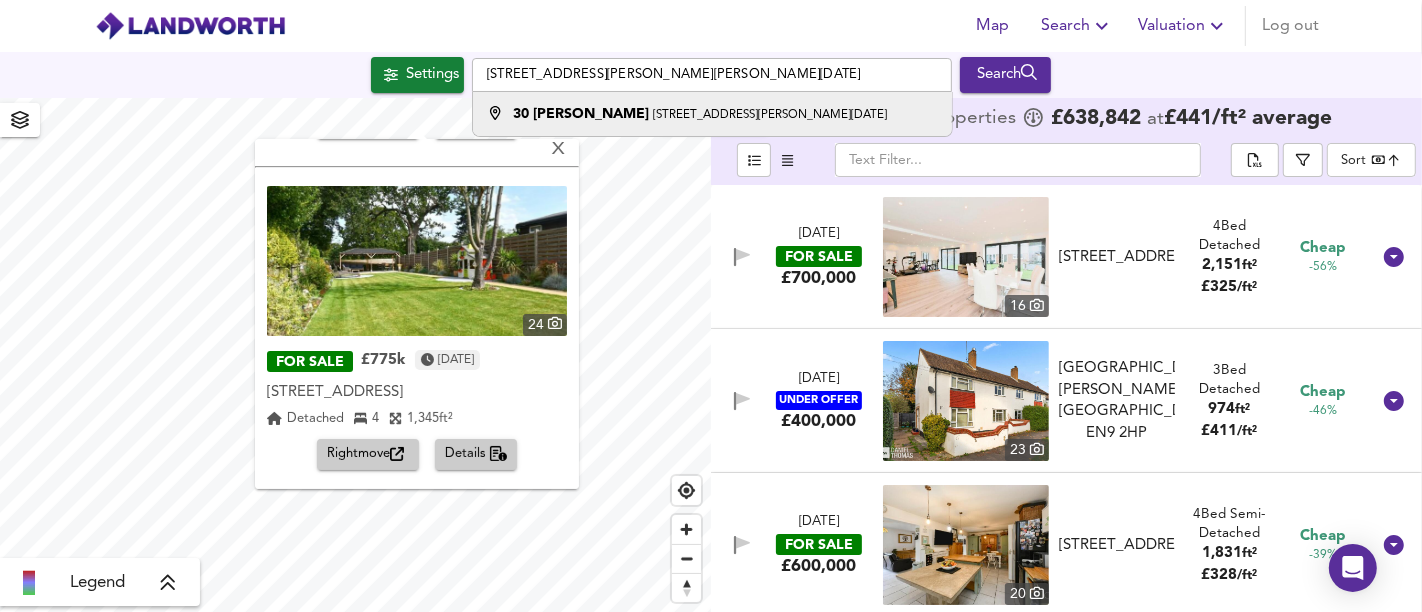click on "[STREET_ADDRESS][PERSON_NAME][DATE]" at bounding box center (770, 115) 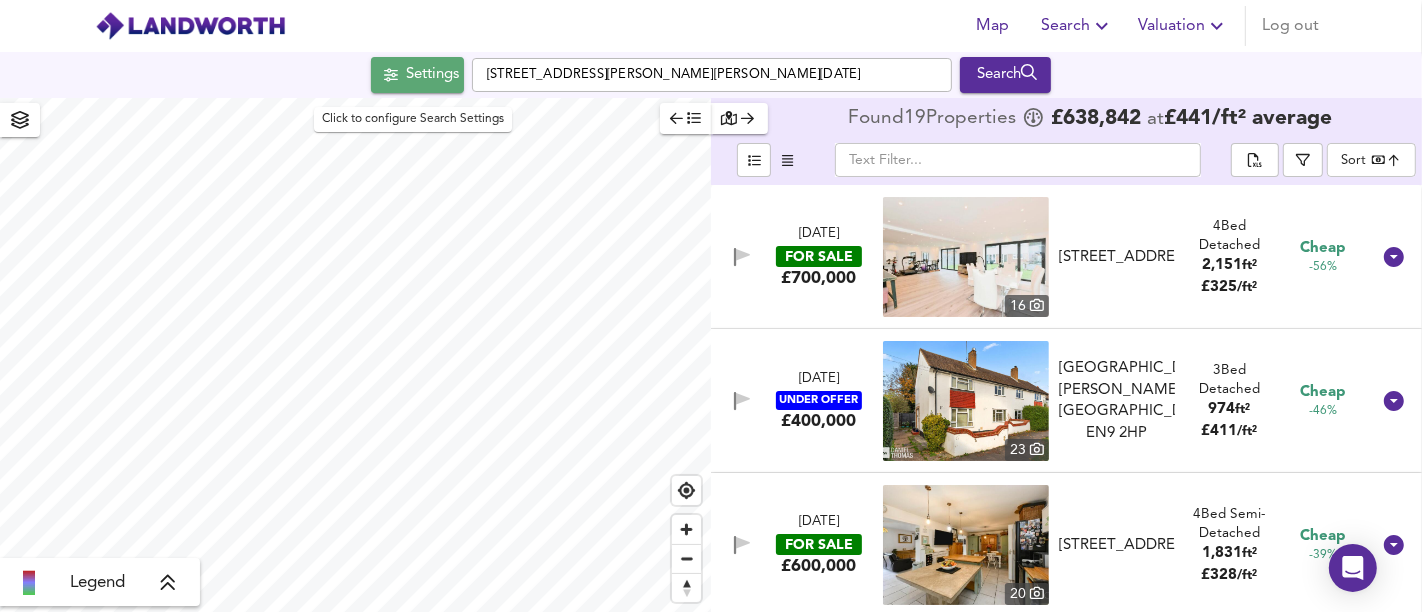 click on "Settings" at bounding box center [432, 75] 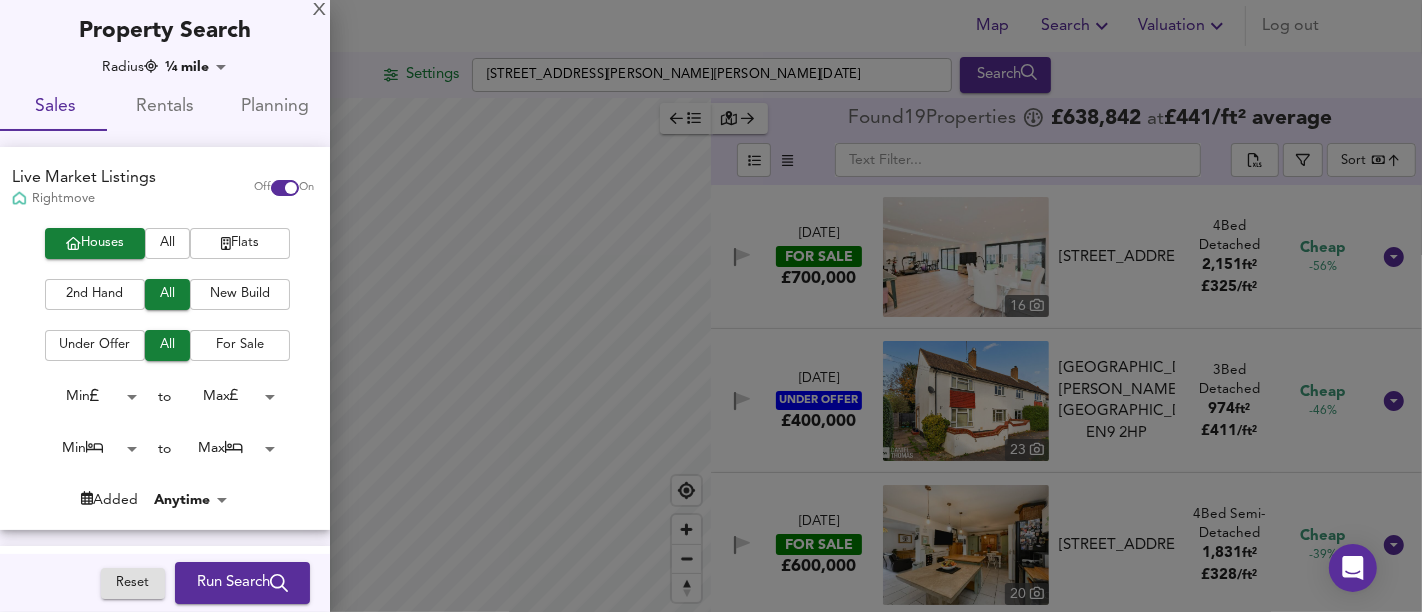 click on "Run Search" at bounding box center (242, 583) 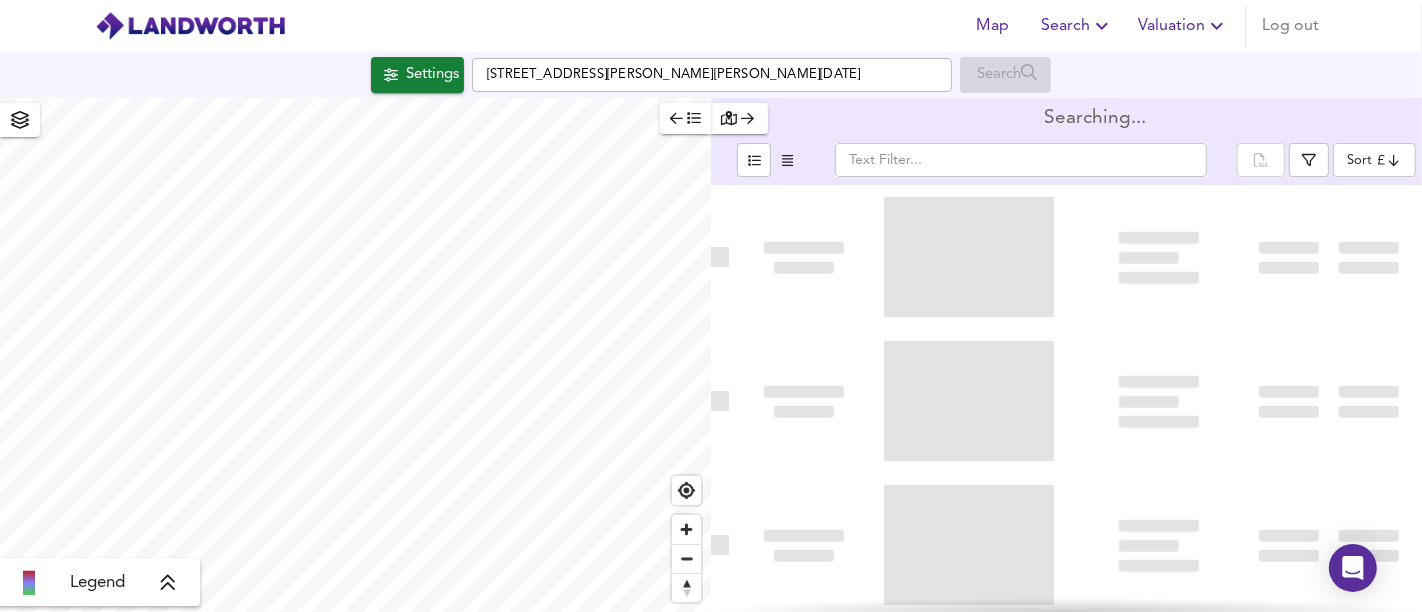 type on "bestdeal" 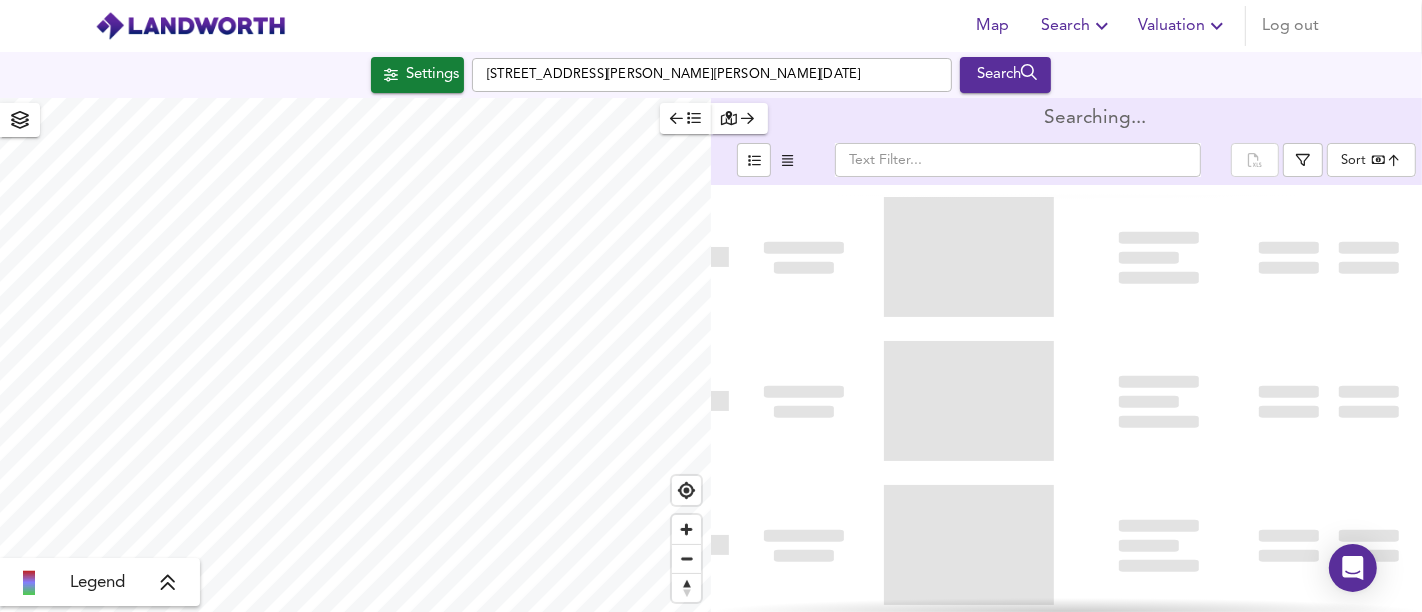 type on "562" 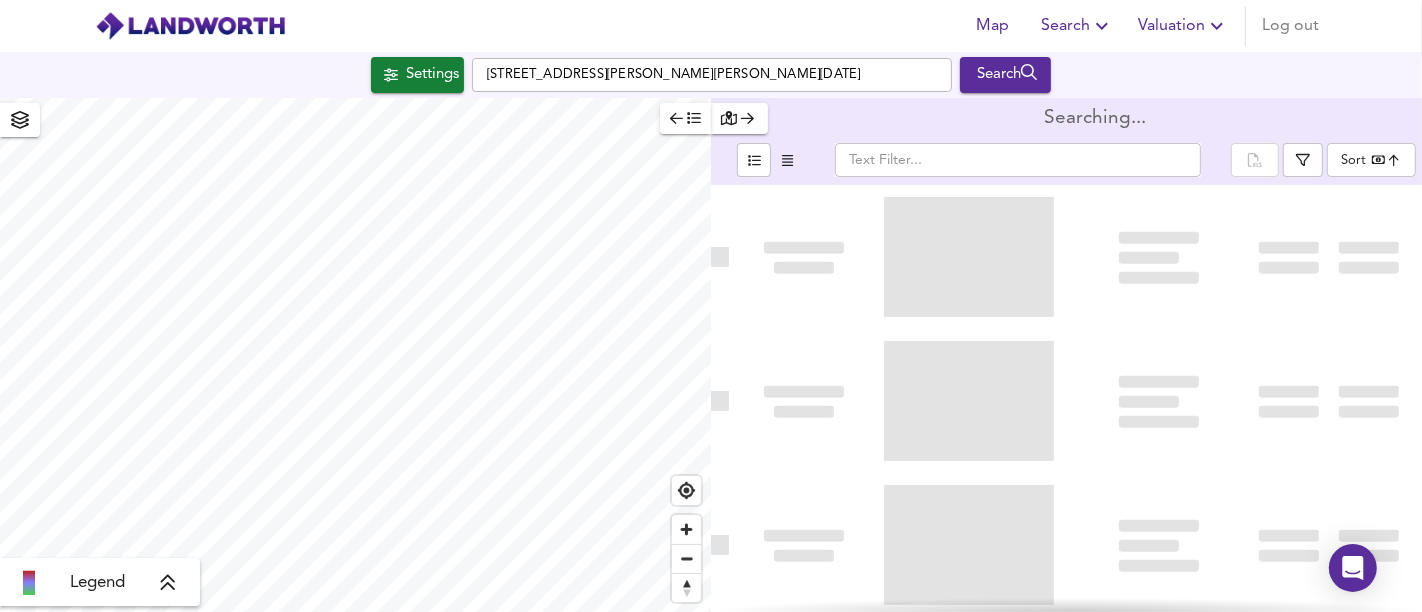 click on "Legend       Searching...           ​         Sort   bestdeal ​" at bounding box center (711, 355) 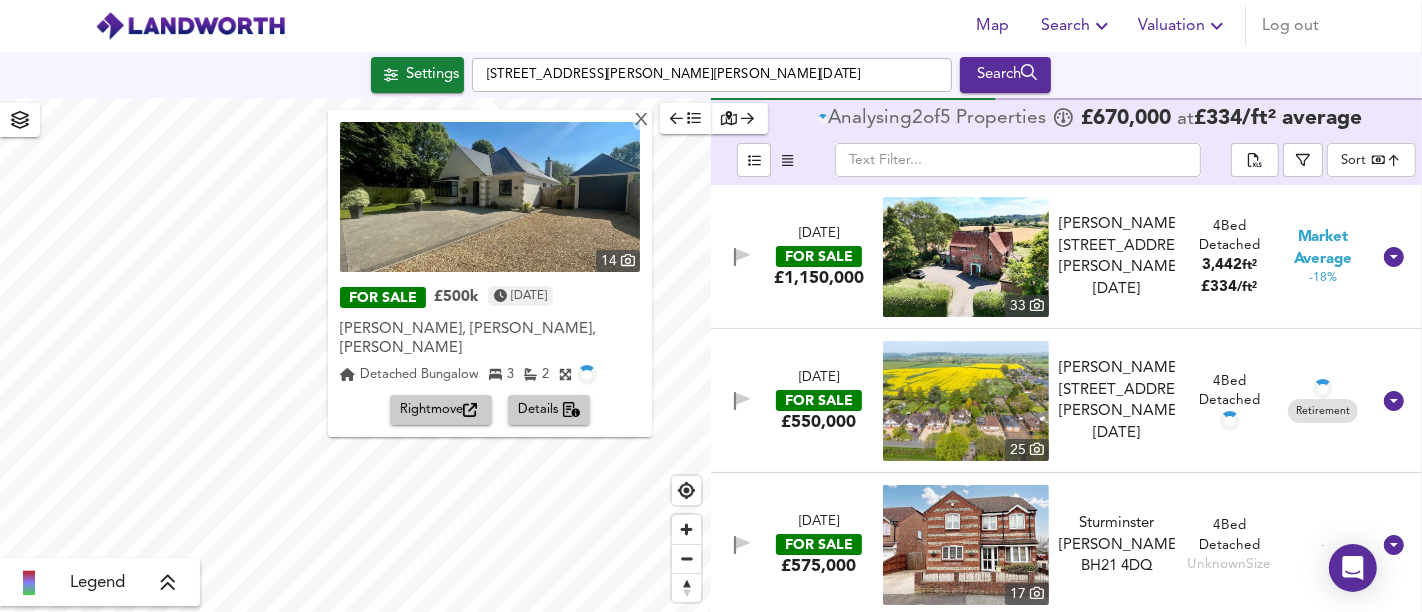 click on "X   14     FOR SALE £500k [DATE] [PERSON_NAME], [PERSON_NAME], [GEOGRAPHIC_DATA][PERSON_NAME], [PERSON_NAME], Wimborne Detached Bungalow 3 2 Rightmove   Details" at bounding box center (355, 355) 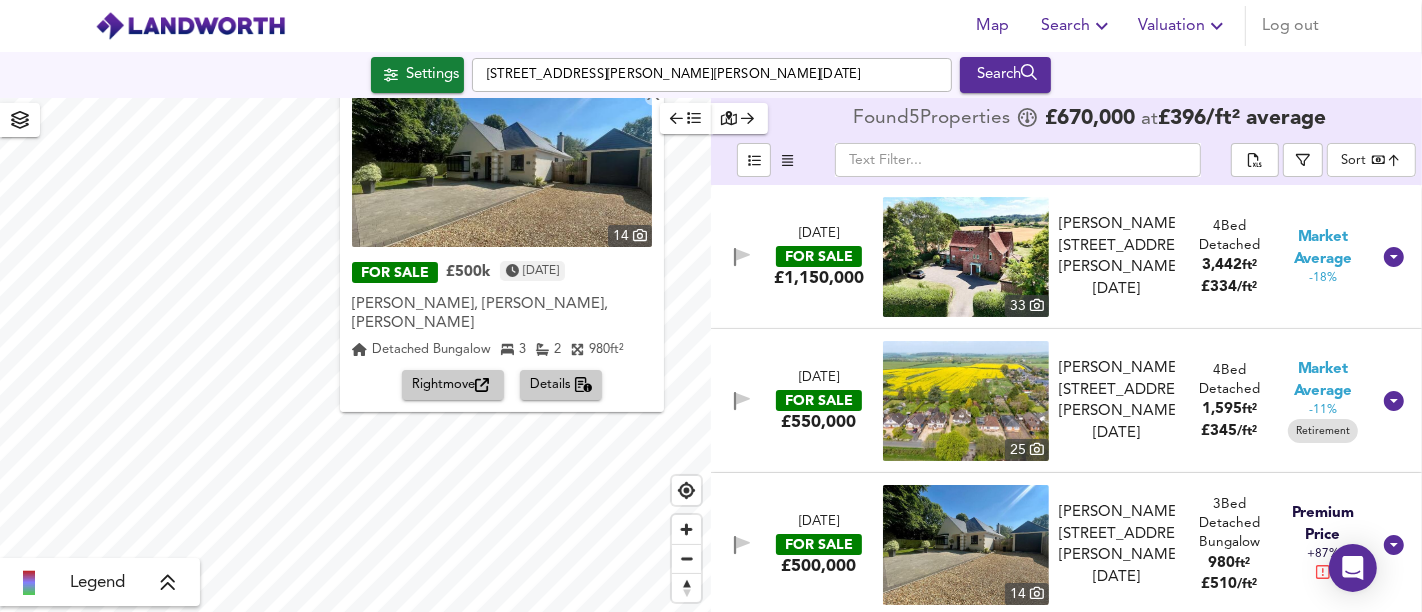 click on "Rightmove" at bounding box center [453, 385] 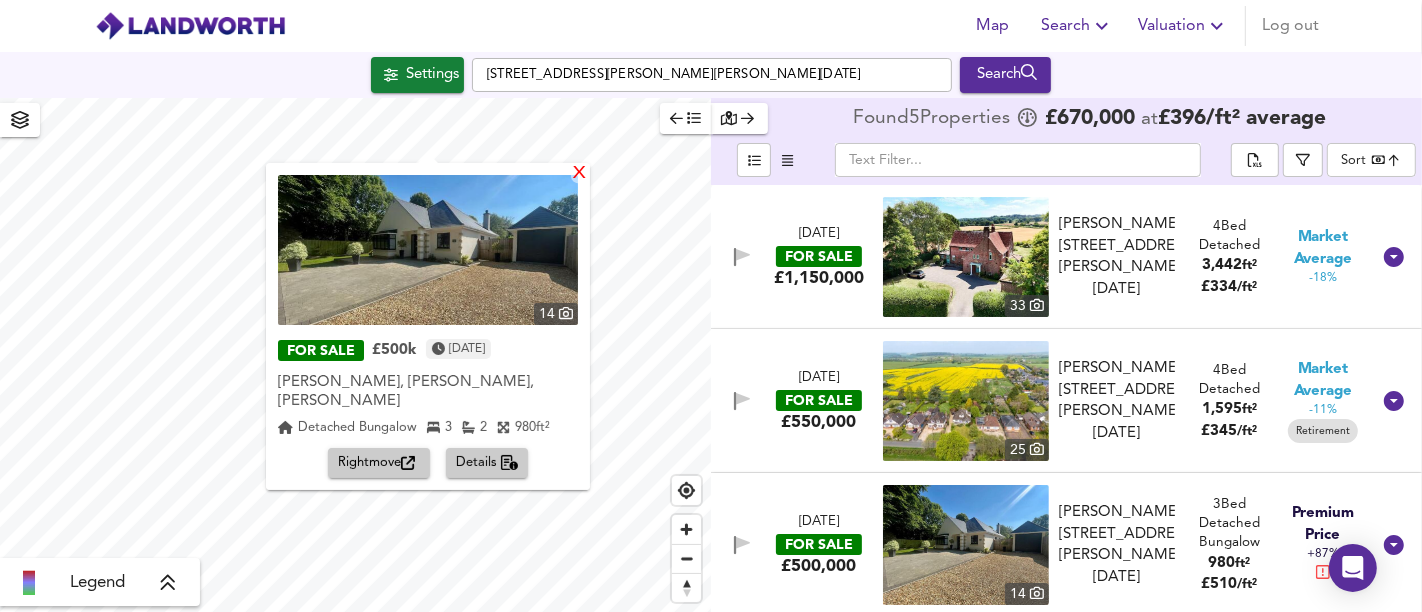 click on "X" at bounding box center (579, 174) 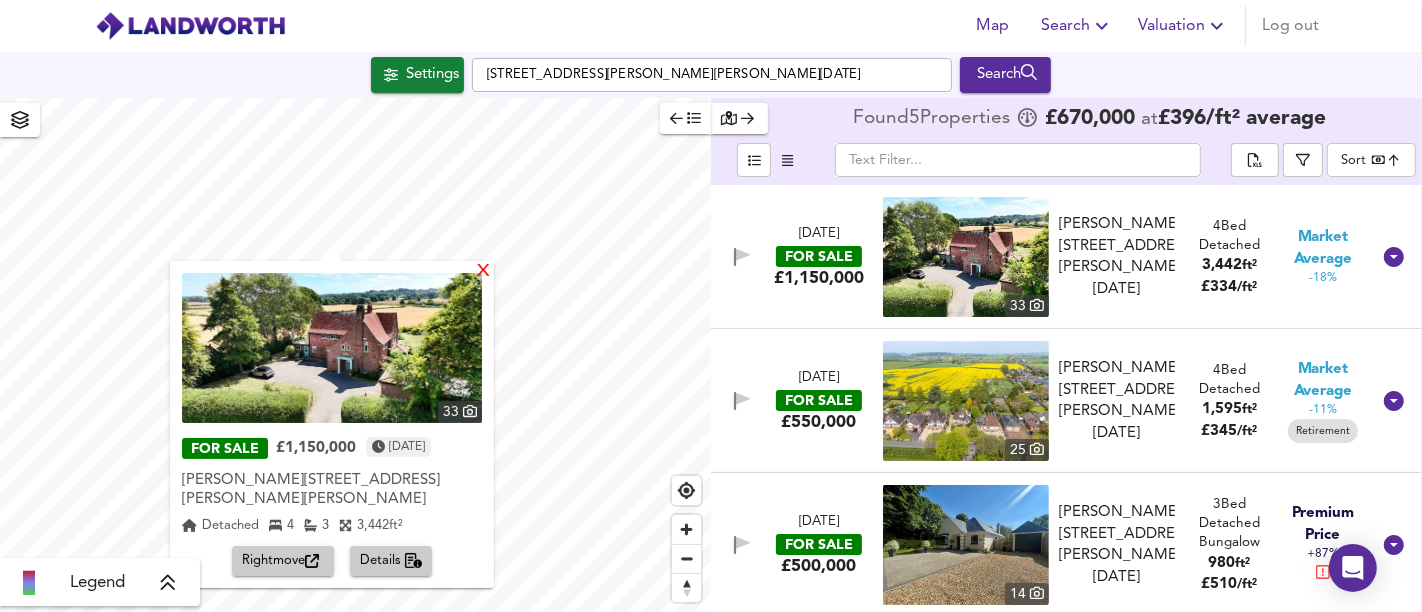 click on "X" at bounding box center [483, 272] 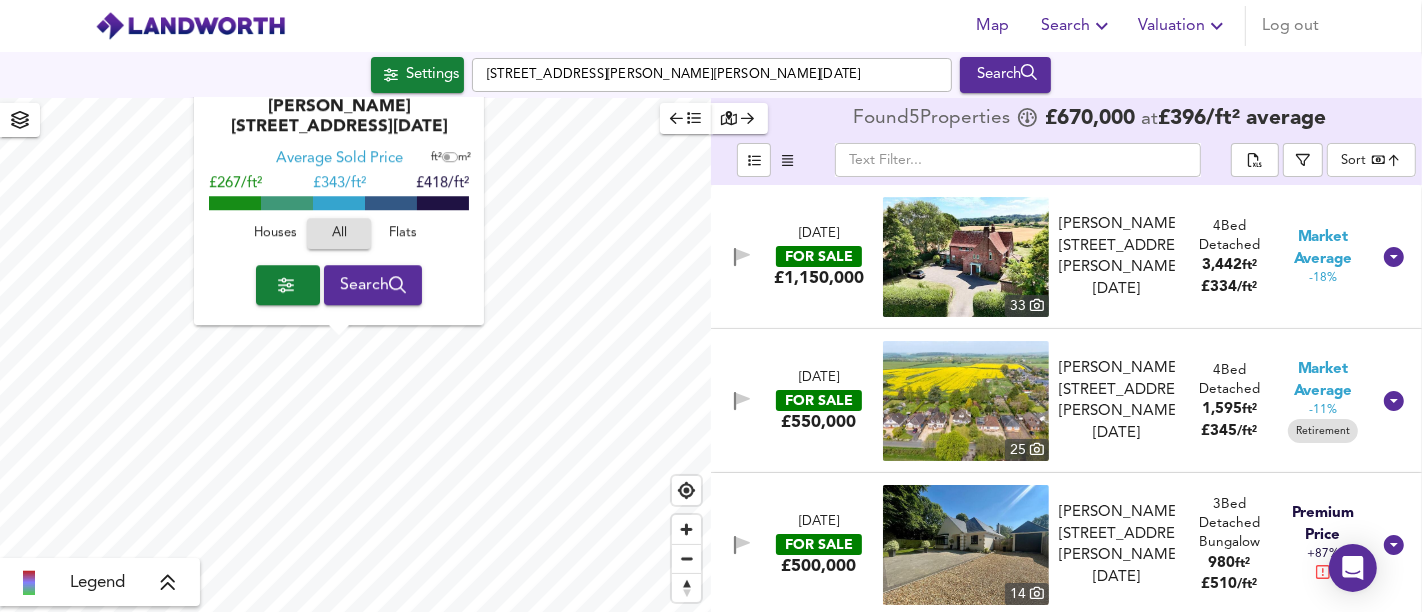 click on "X" at bounding box center [473, 88] 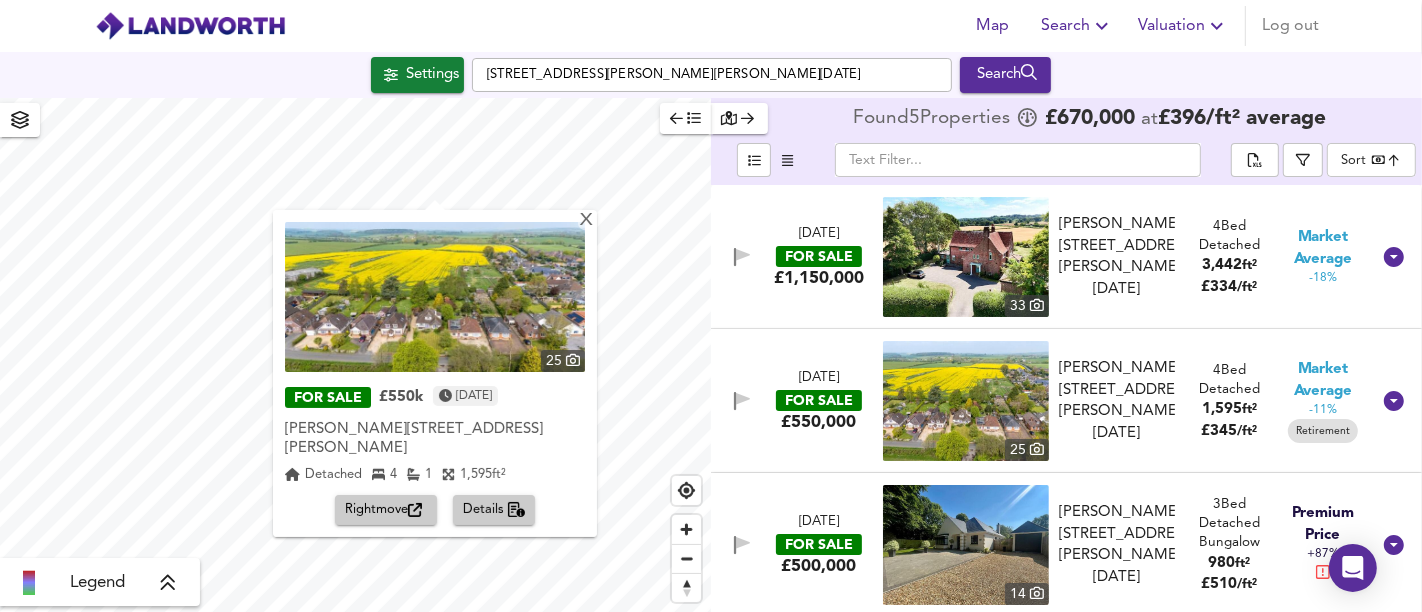click on "Rightmove" at bounding box center (386, 510) 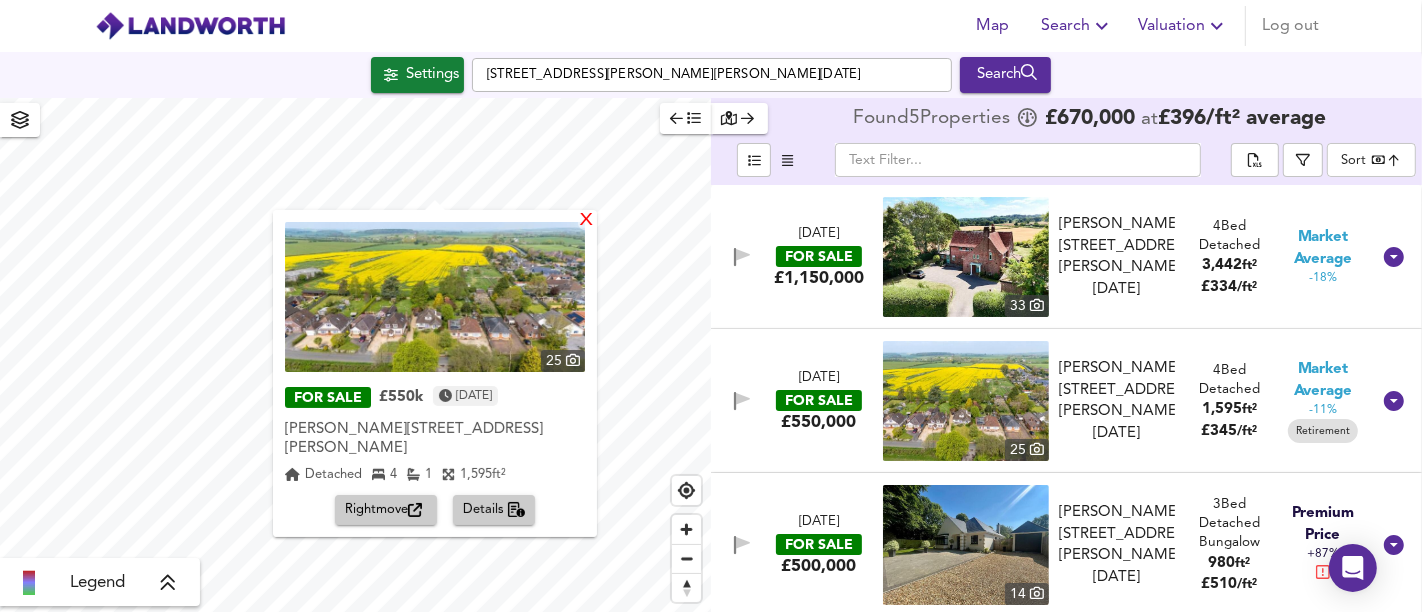 click on "X" at bounding box center (586, 221) 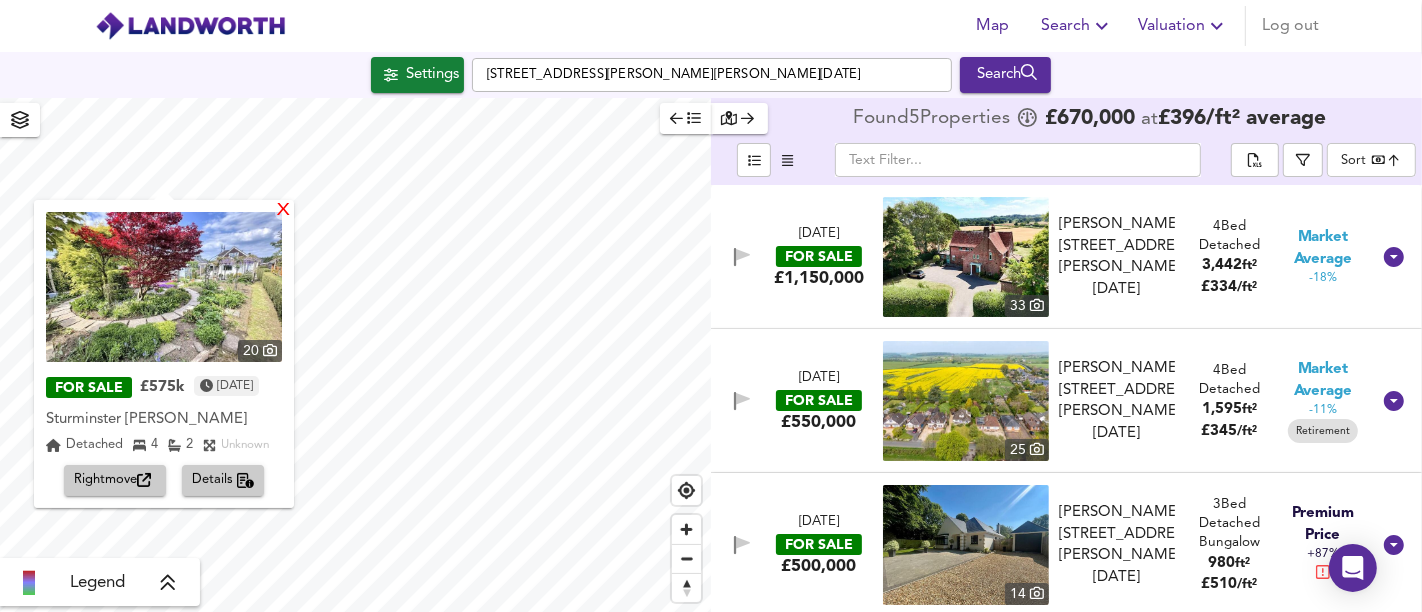 click on "X" at bounding box center [283, 211] 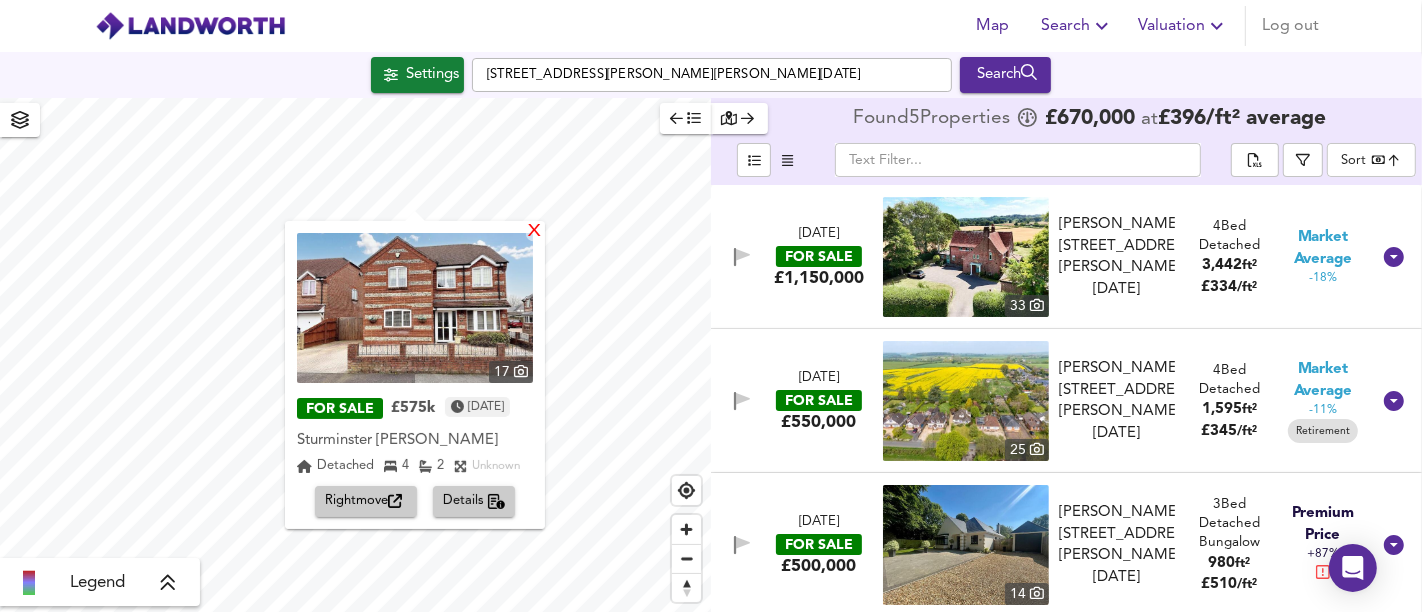 click on "X" at bounding box center (534, 232) 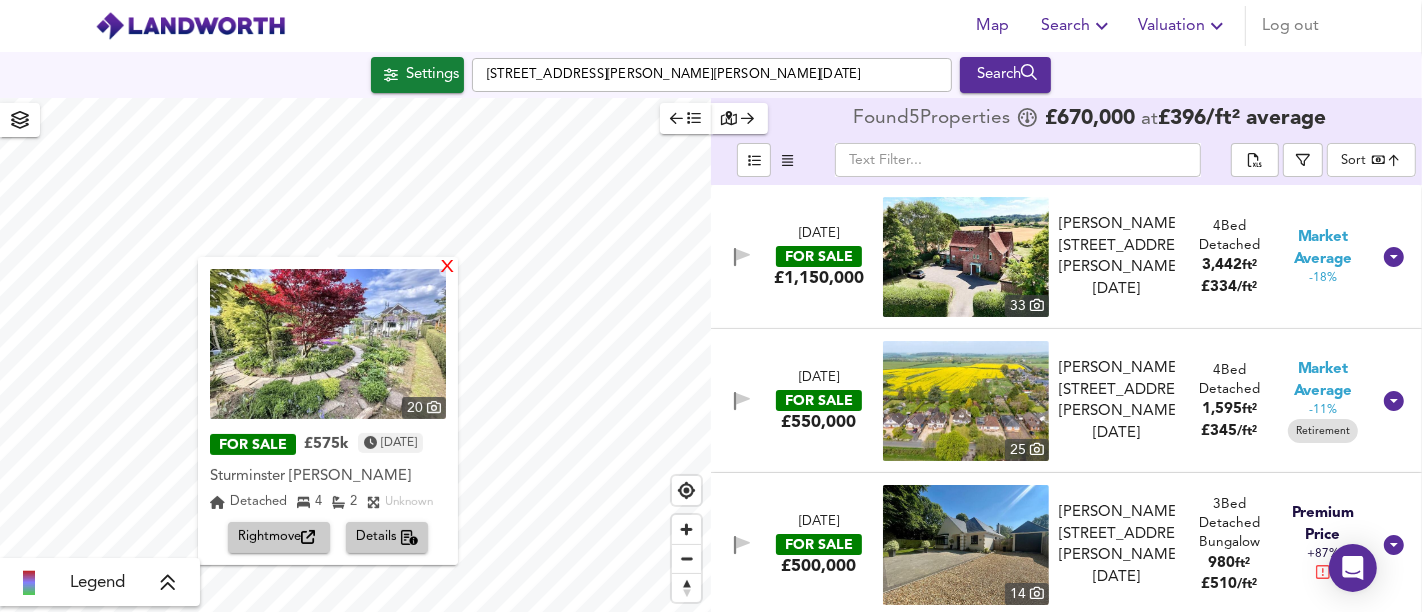 click on "X" at bounding box center [447, 268] 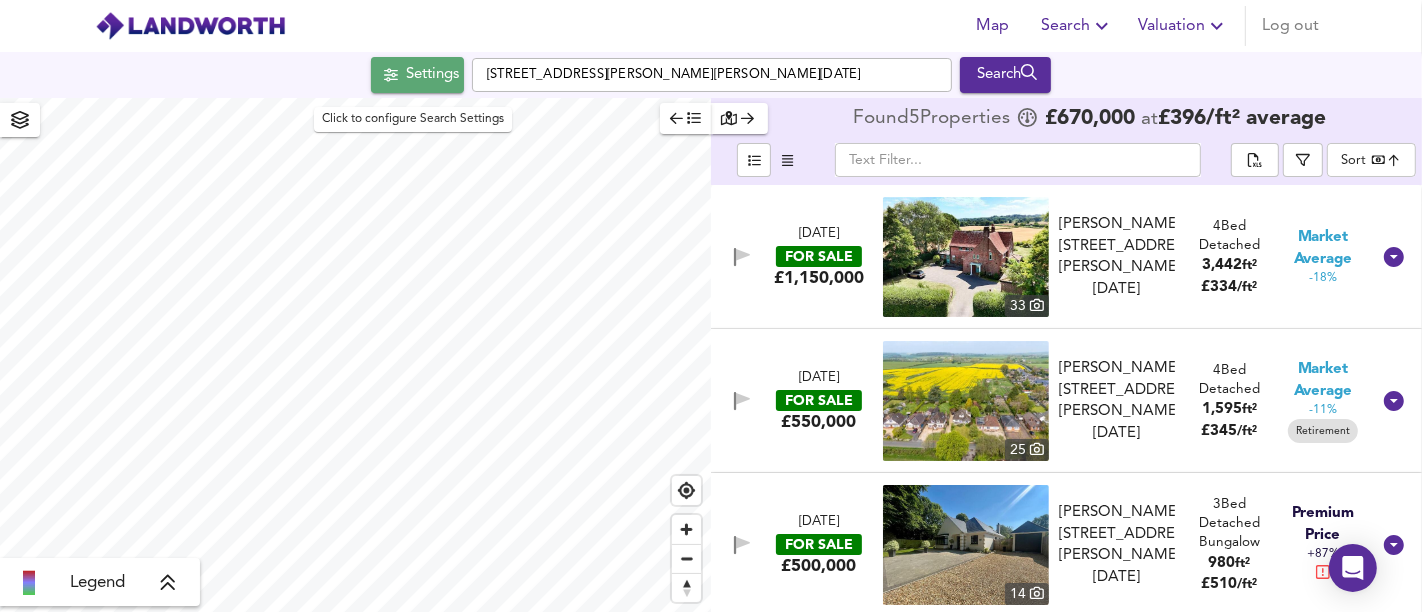 click on "Settings" at bounding box center (432, 75) 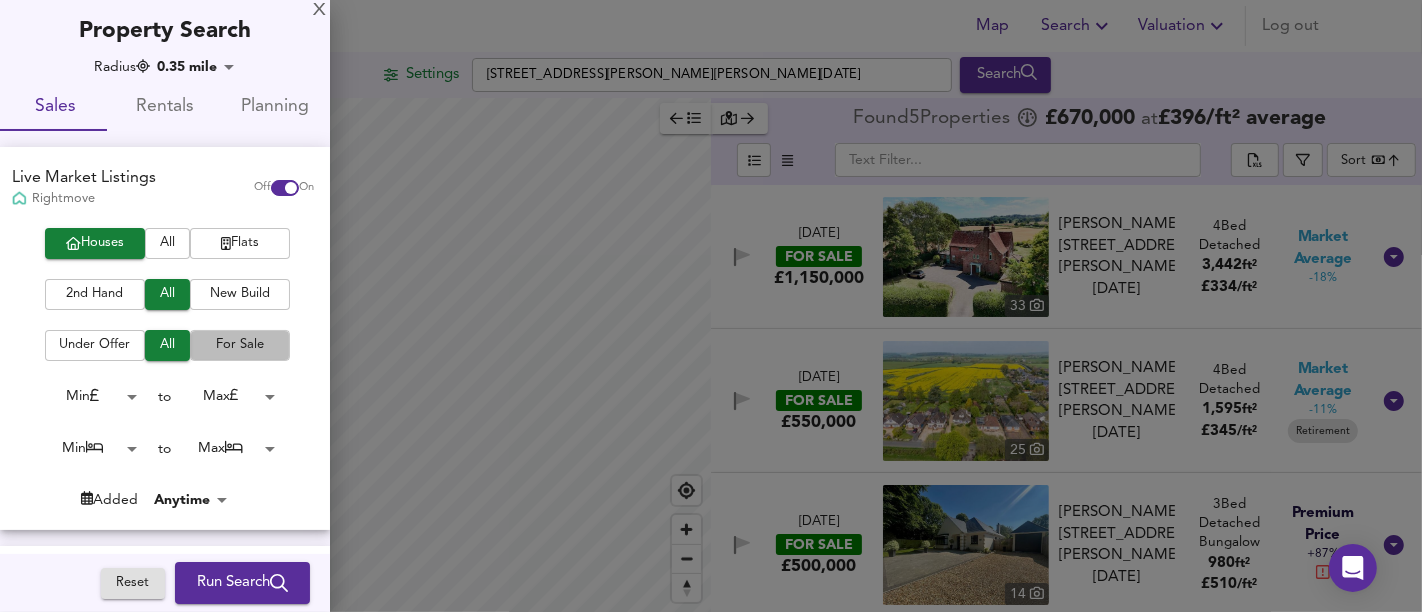 click on "For Sale" at bounding box center [240, 345] 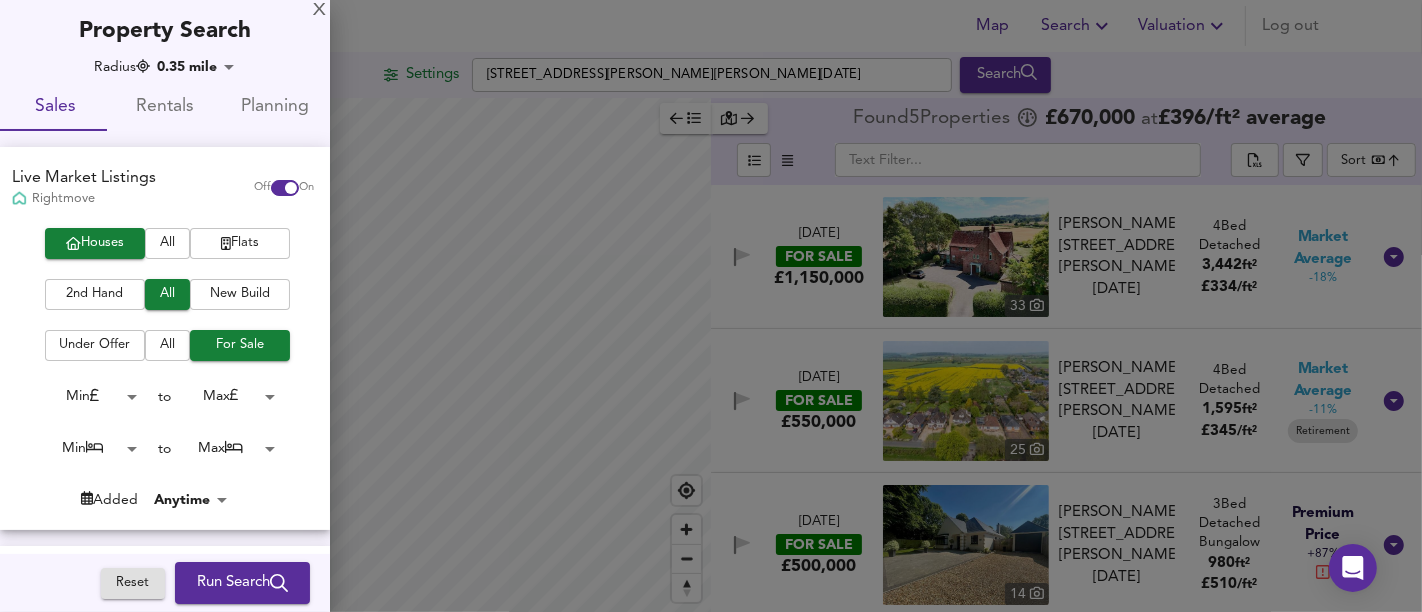 click on "Run Search" at bounding box center (242, 583) 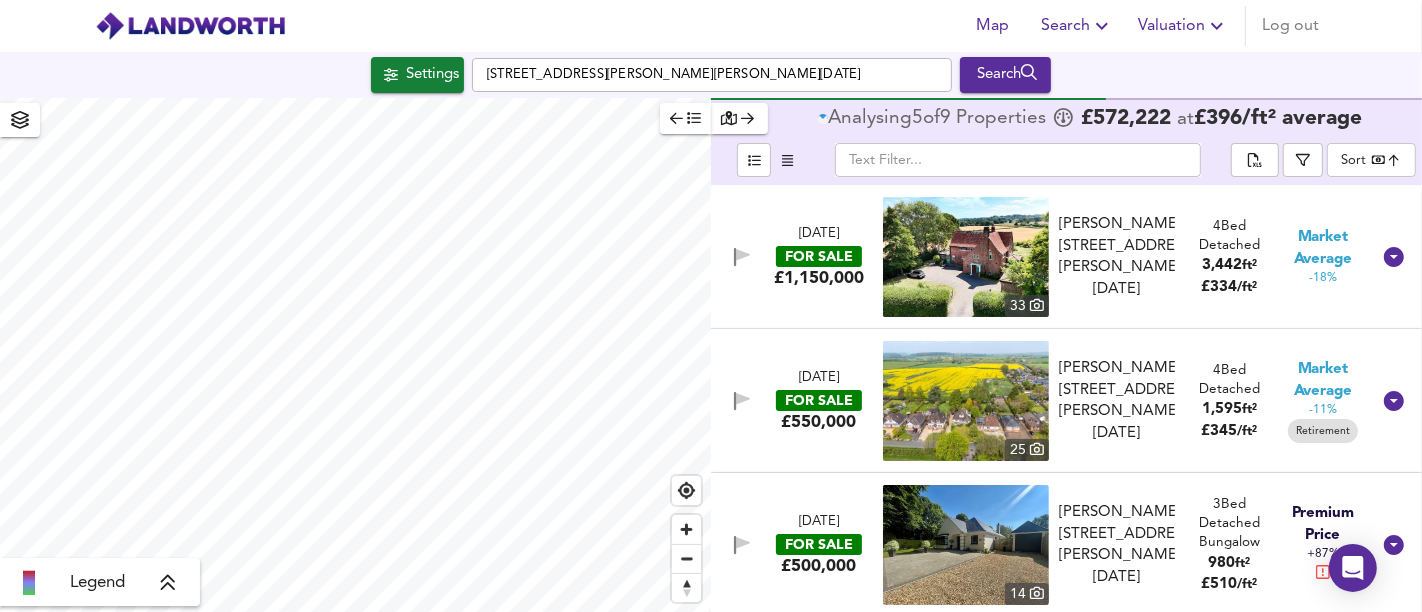 click on "Settings" at bounding box center [432, 75] 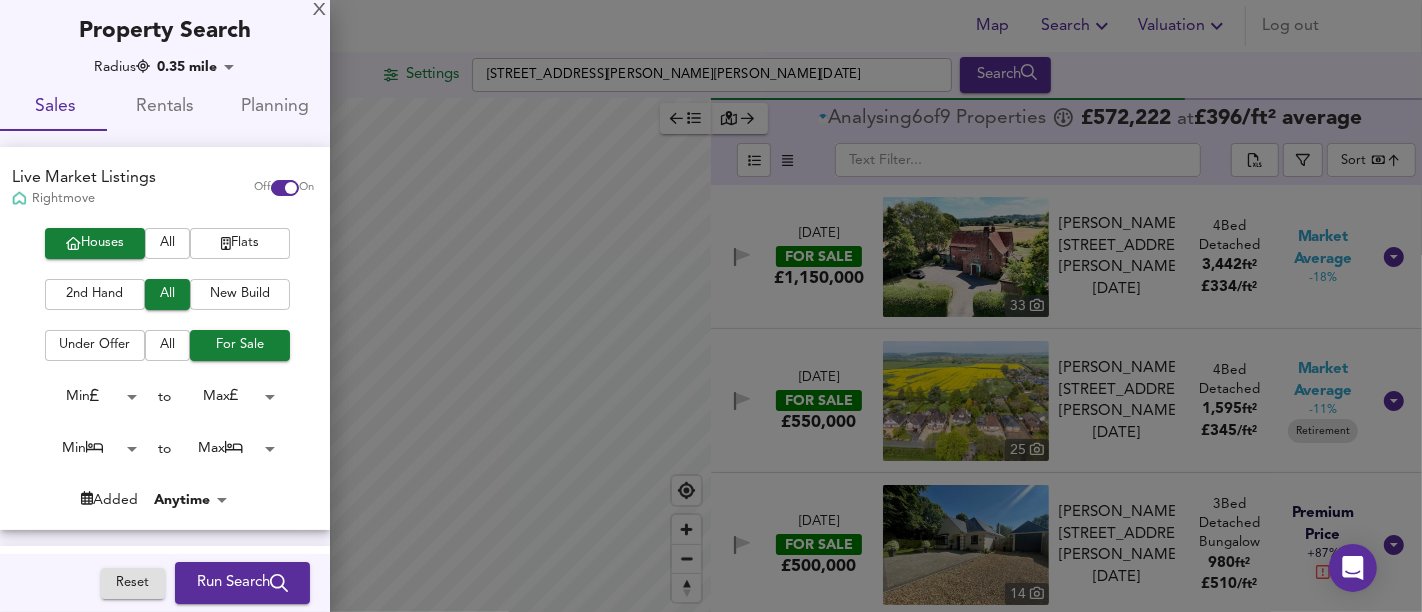 click on "New Build" at bounding box center [240, 294] 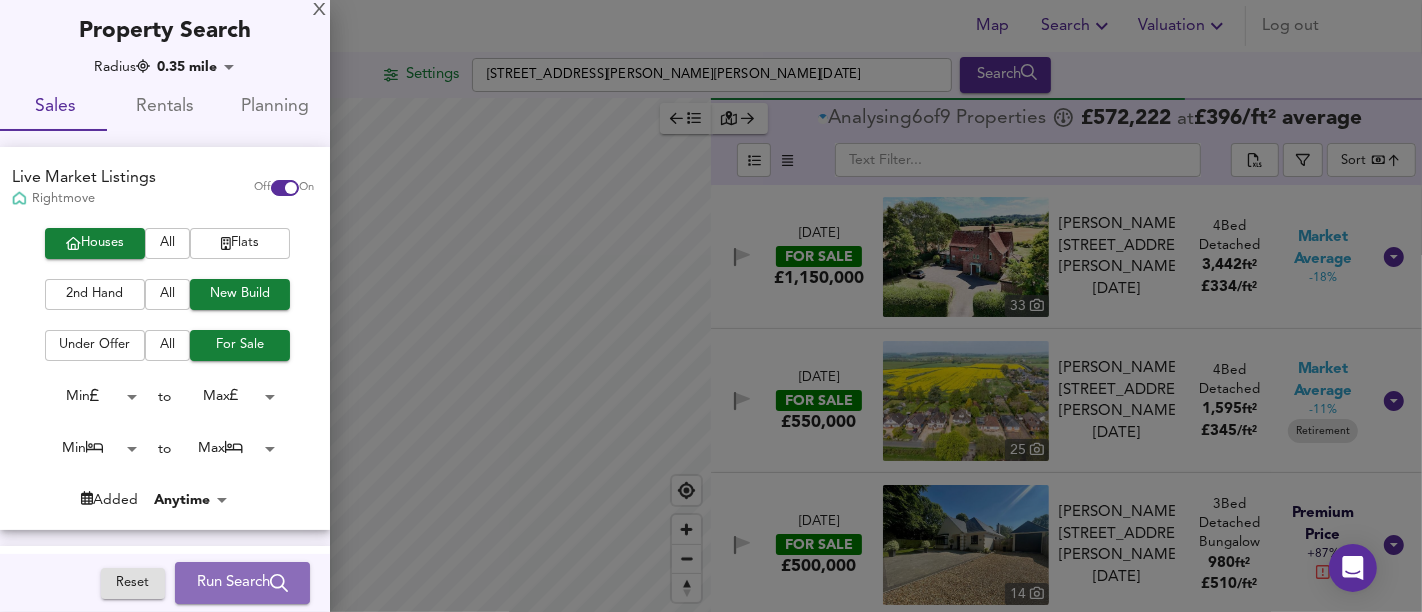click on "Run Search" at bounding box center [242, 583] 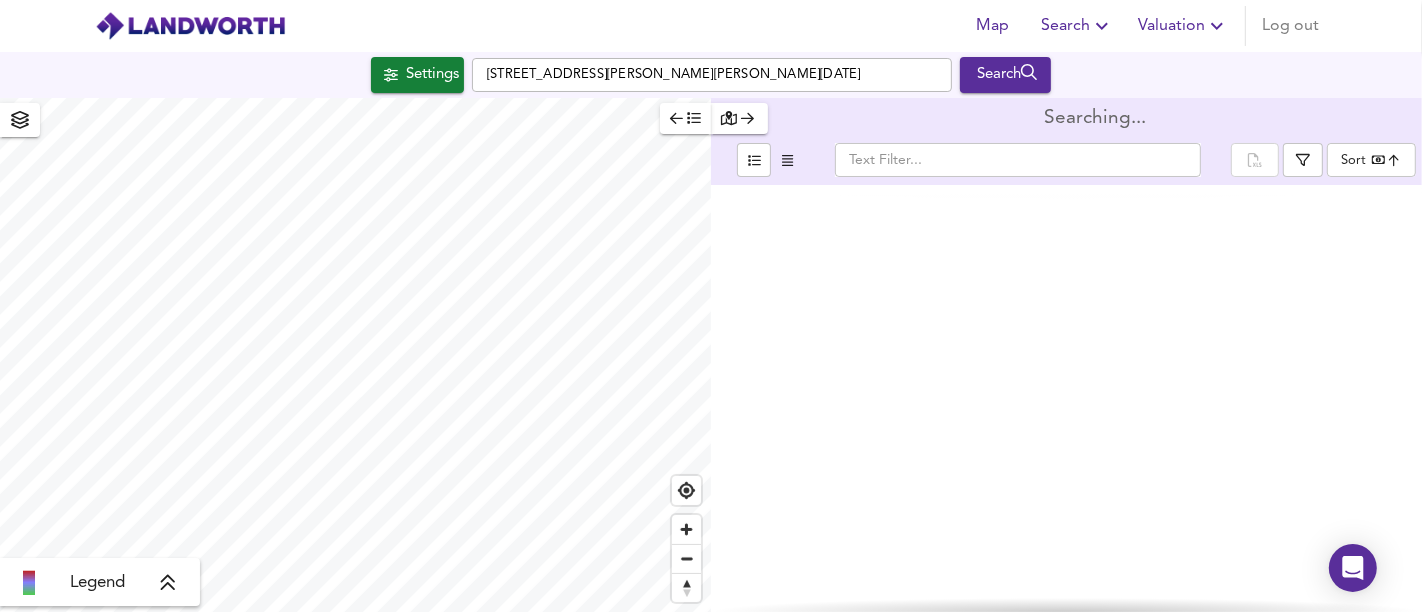 type on "bestdeal" 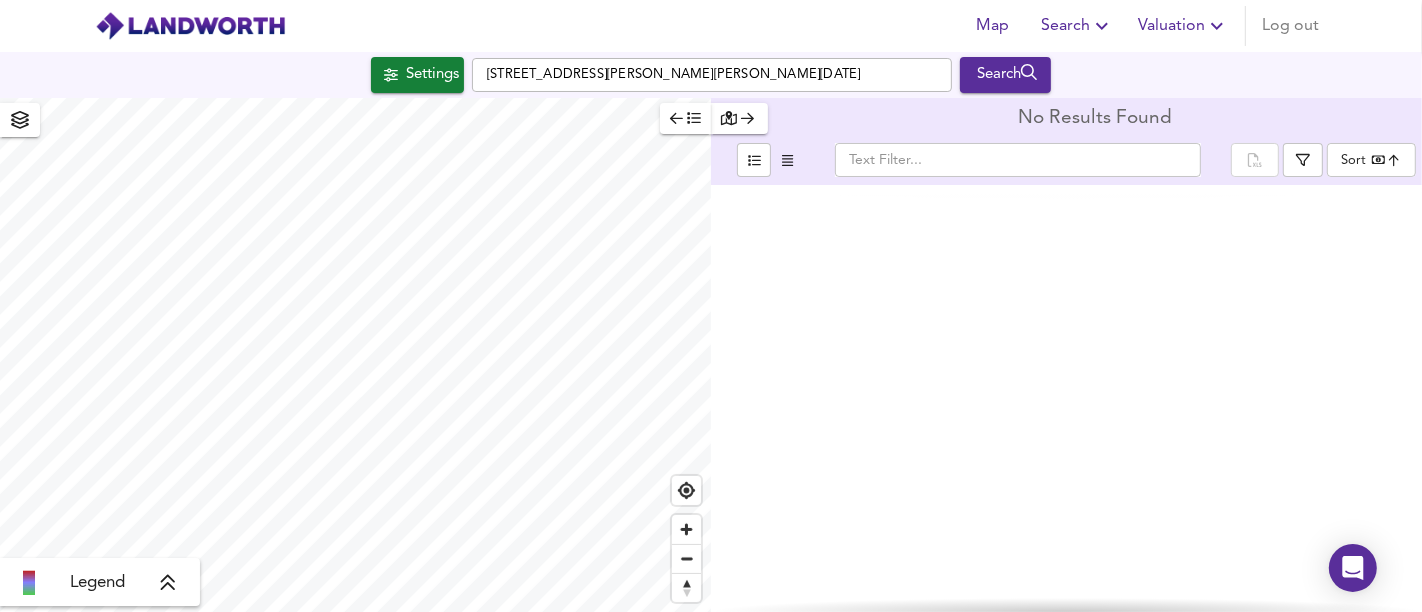 type on "1000" 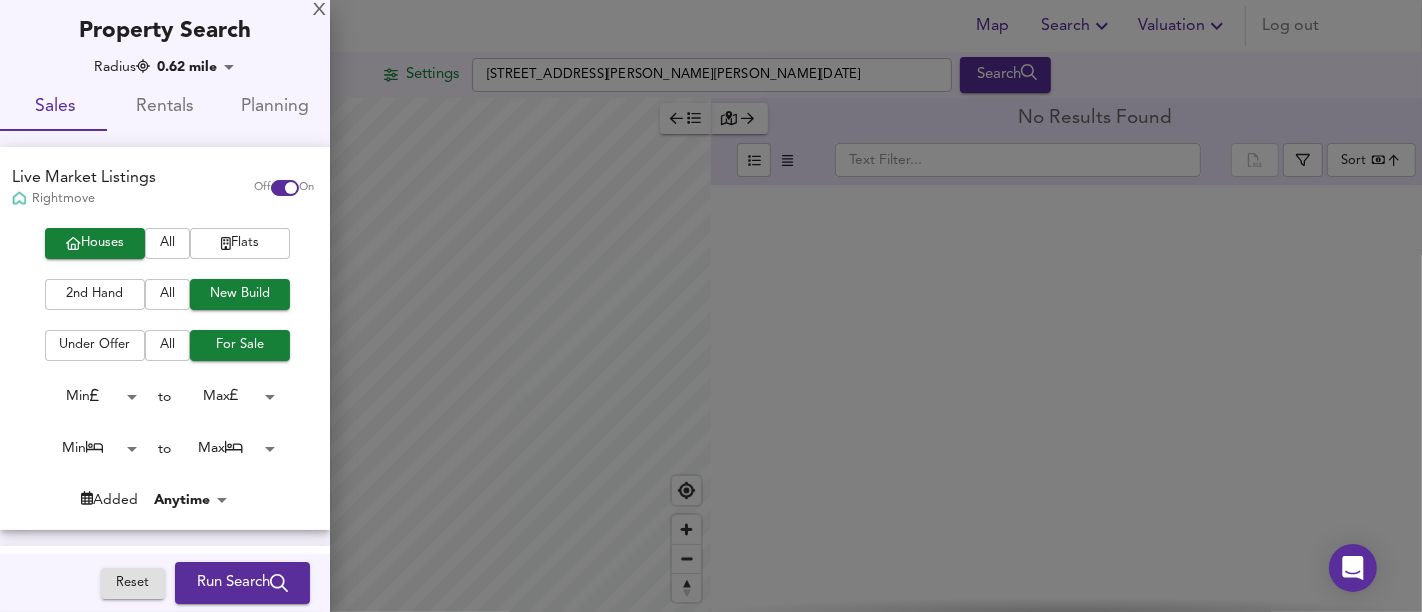 click on "Run Search" at bounding box center (242, 583) 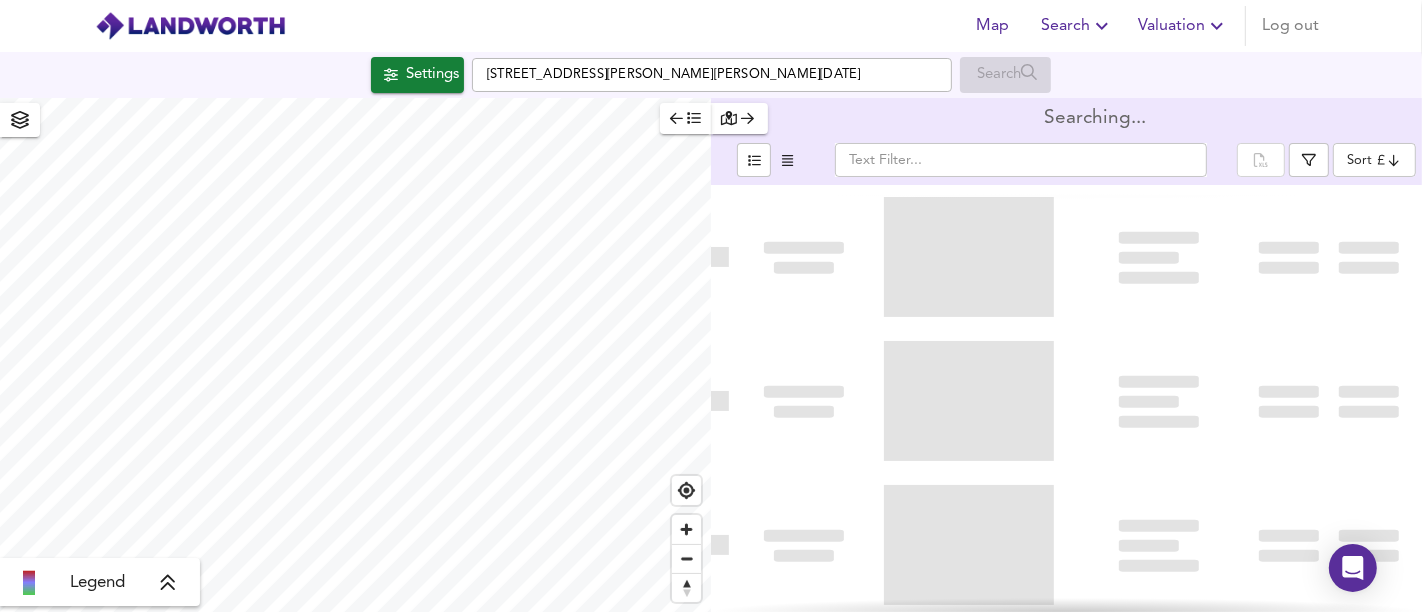 type on "bestdeal" 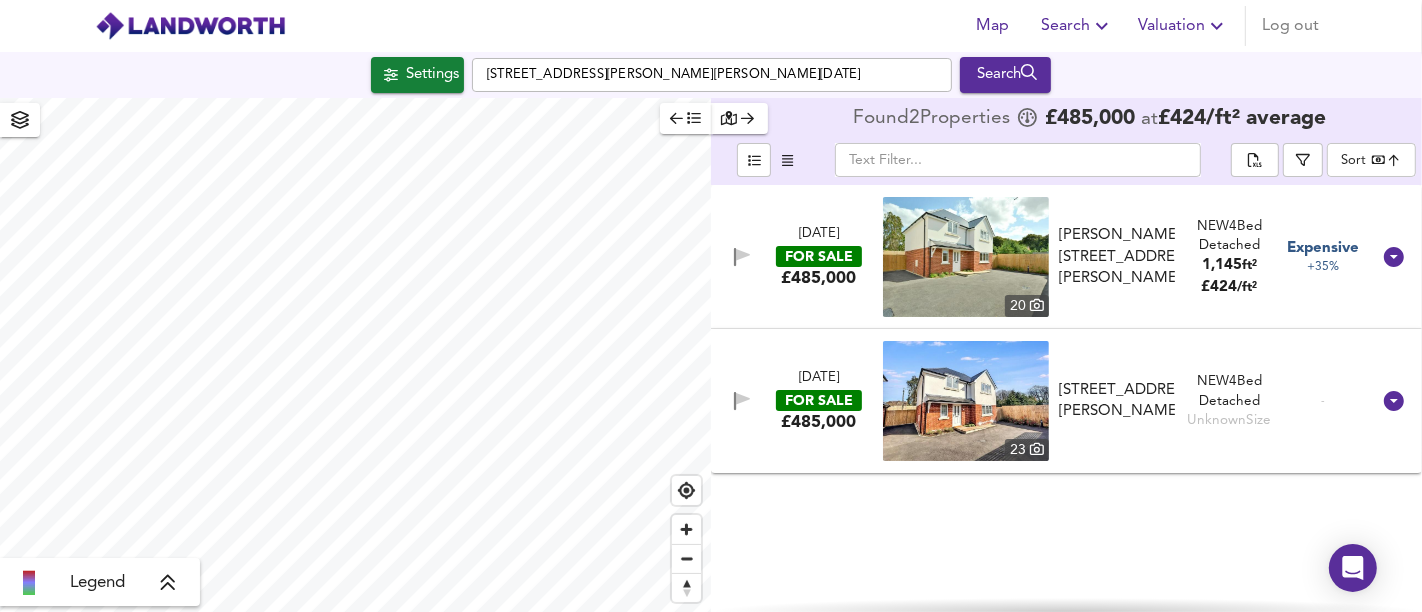 click on "Map Search Valuation Log out        Settings     [STREET_ADDRESS][PERSON_NAME][PERSON_NAME][DATE]        Search            Legend       Found  2  Propert ies     £ 485,000   at  £ 424 / ft²   average              ​         Sort   bestdeal ​ [DATE] FOR SALE £485,000     [STREET_ADDRESS][PERSON_NAME][PERSON_NAME] [PERSON_NAME] Close, Sturminster [PERSON_NAME], BH21 4BQ NEW  4  Bed   Detached 1,145 ft² £ 424 / ft²   Expensive +35% [DATE] FOR SALE £485,000     23     Sturminster [PERSON_NAME], BH21 4BQ Sturminster [PERSON_NAME], BH21 4BQ NEW  4  Bed   Detached Unknown  Size   - X Map Settings Basemap          Default hybrid Heatmap          Average Price landworth 2D   View Dynamic Heatmap   On Show Postcodes Show Boroughs 2D 3D Find Me X Property Search Radius   0.62 mile 1000 Sales Rentals Planning    Live Market Listings   Rightmove Off   On    Houses All   Flats 2nd Hand All New Build Under Offer All For Sale 0 to" at bounding box center [711, 306] 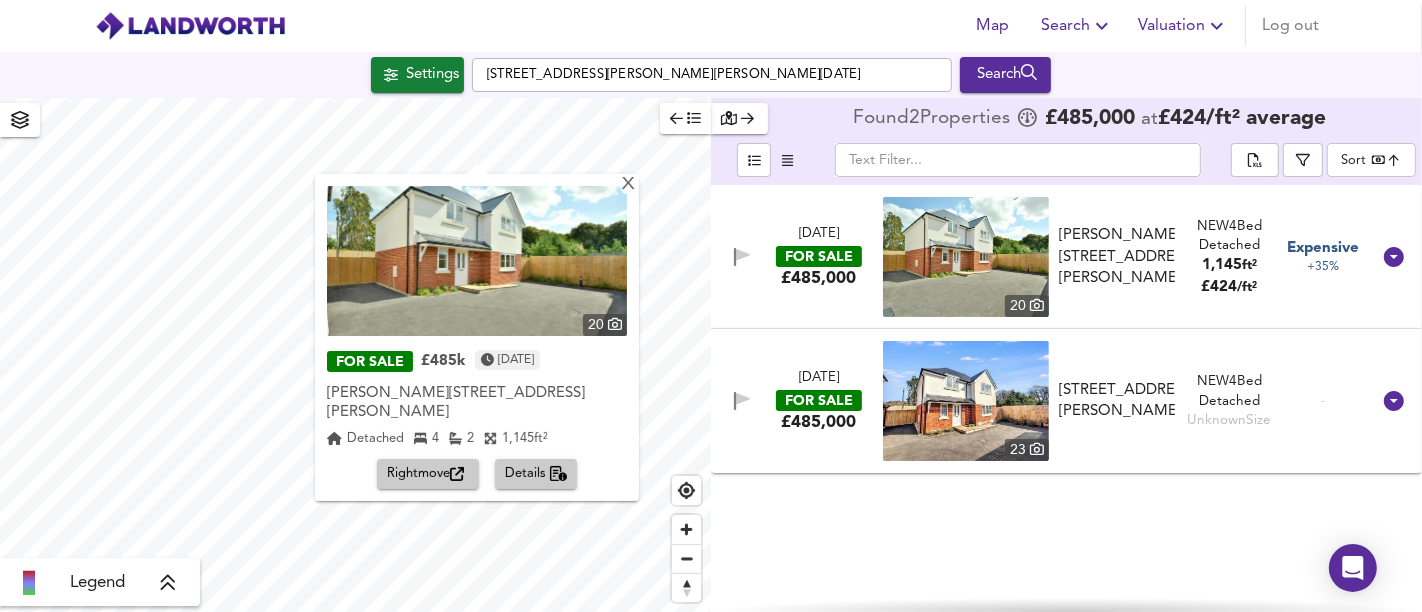 click on "Rightmove" at bounding box center (428, 474) 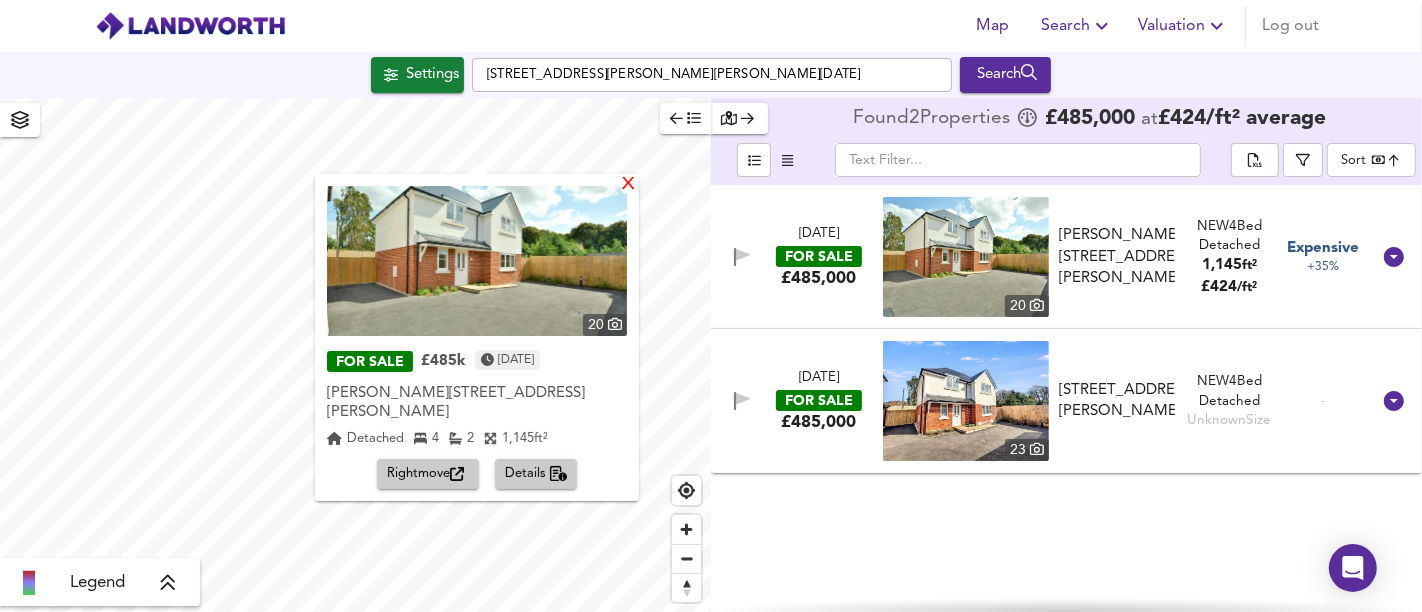 click on "X" at bounding box center [628, 185] 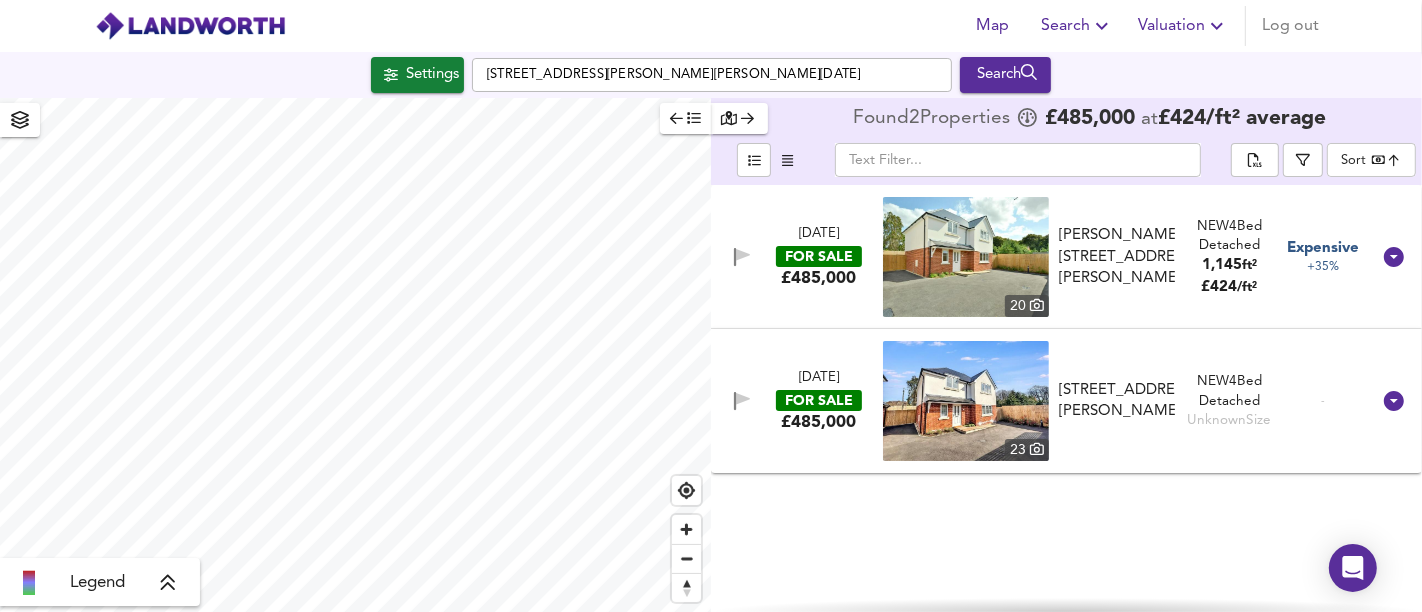click on "Map Search Valuation Log out        Settings     [STREET_ADDRESS][PERSON_NAME][PERSON_NAME][DATE]        Search            Legend       Found  2  Propert ies     £ 485,000   at  £ 424 / ft²   average              ​         Sort   bestdeal ​ [DATE] FOR SALE £485,000     [STREET_ADDRESS][PERSON_NAME][PERSON_NAME] [PERSON_NAME] Close, Sturminster [PERSON_NAME], BH21 4BQ NEW  4  Bed   Detached 1,145 ft² £ 424 / ft²   Expensive +35% [DATE] FOR SALE £485,000     23     Sturminster [PERSON_NAME], BH21 4BQ Sturminster [PERSON_NAME], BH21 4BQ NEW  4  Bed   Detached Unknown  Size   - X Map Settings Basemap          Default hybrid Heatmap          Average Price landworth 2D   View Dynamic Heatmap   On Show Postcodes Show Boroughs 2D 3D Find Me X Property Search Radius   0.62 mile 1000 Sales Rentals Planning    Live Market Listings   Rightmove Off   On    Houses All   Flats 2nd Hand All New Build Under Offer All For Sale 0 to" at bounding box center [711, 306] 